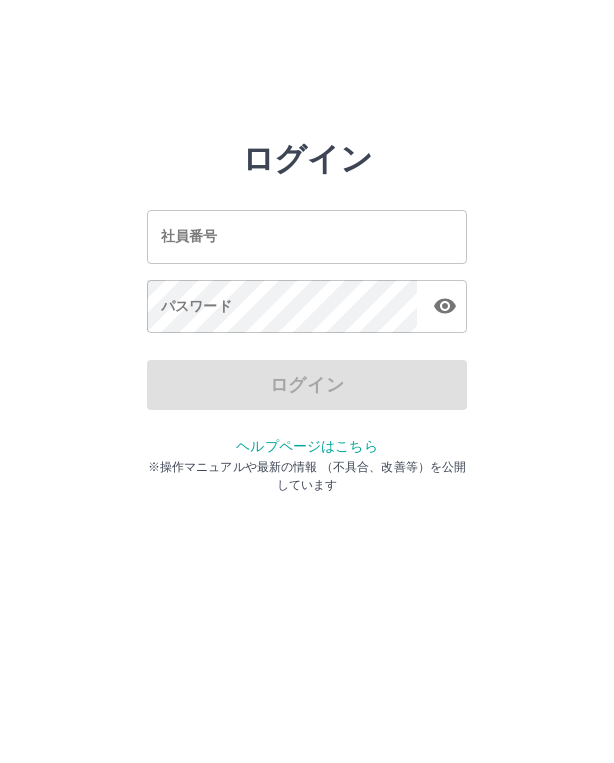 scroll, scrollTop: 0, scrollLeft: 0, axis: both 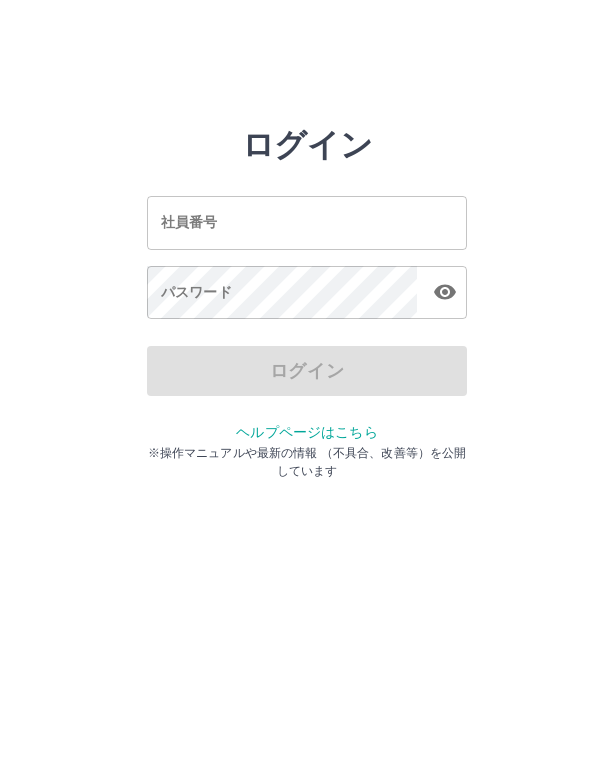 click on "社員番号" at bounding box center [307, 222] 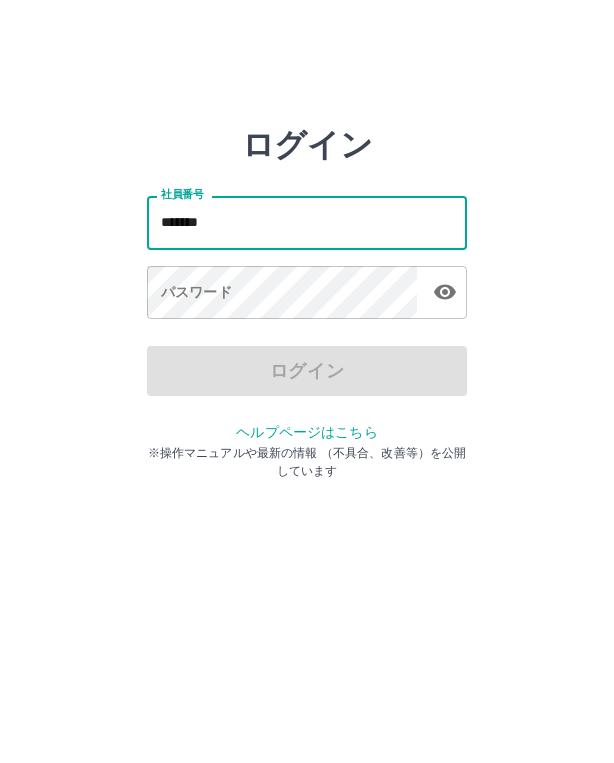 click on "パスワード パスワード" at bounding box center (307, 294) 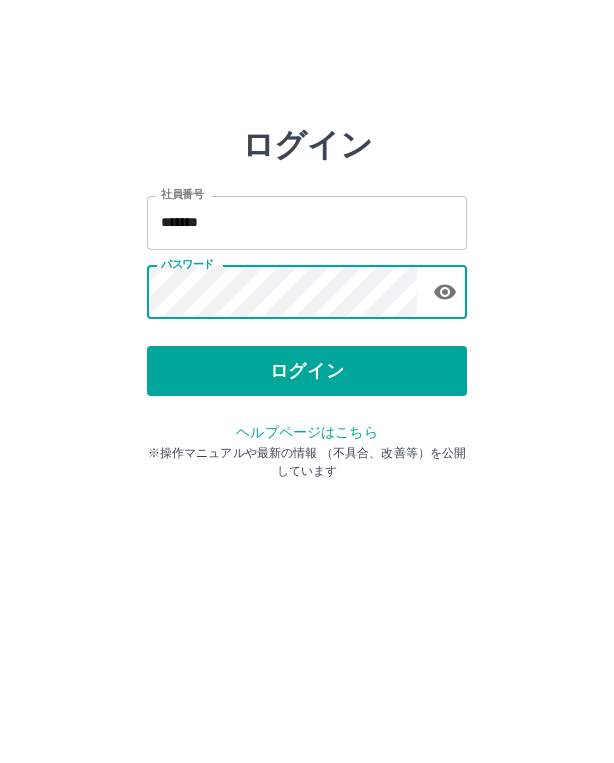 click on "ログイン" at bounding box center [307, 371] 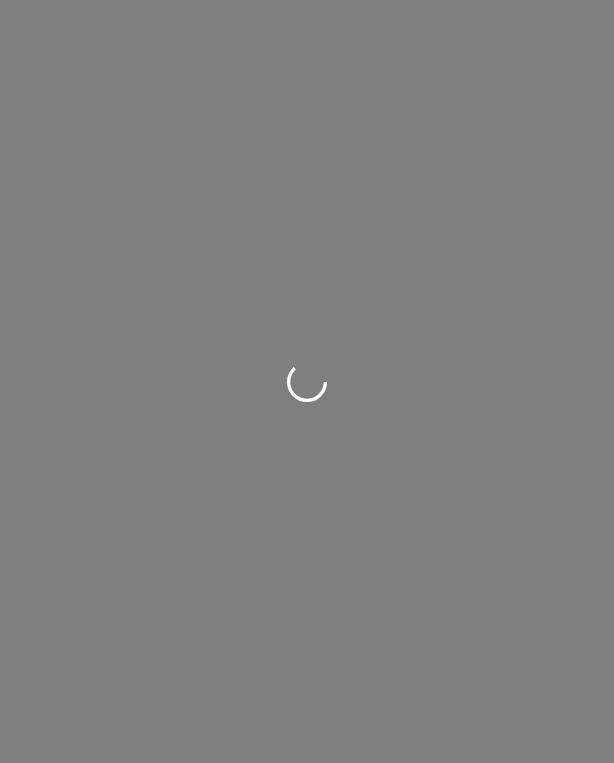scroll, scrollTop: 0, scrollLeft: 0, axis: both 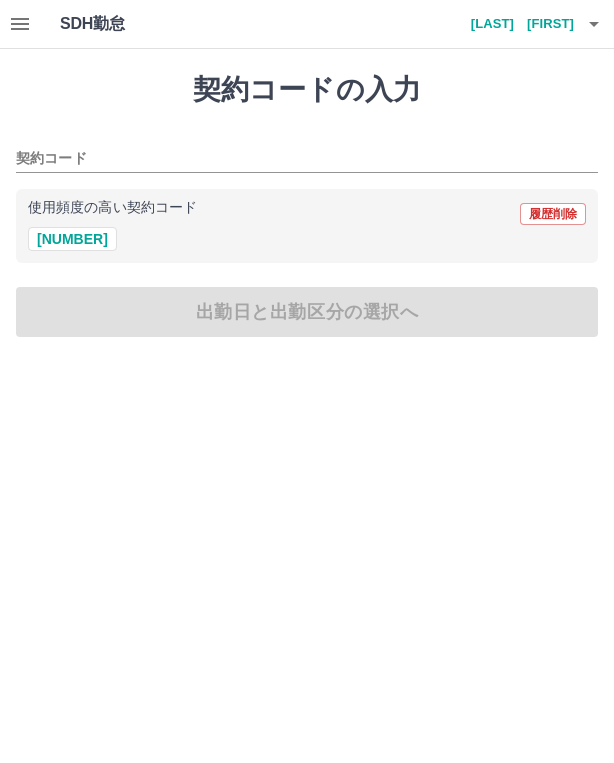 click on "[NUMBER]" at bounding box center [72, 239] 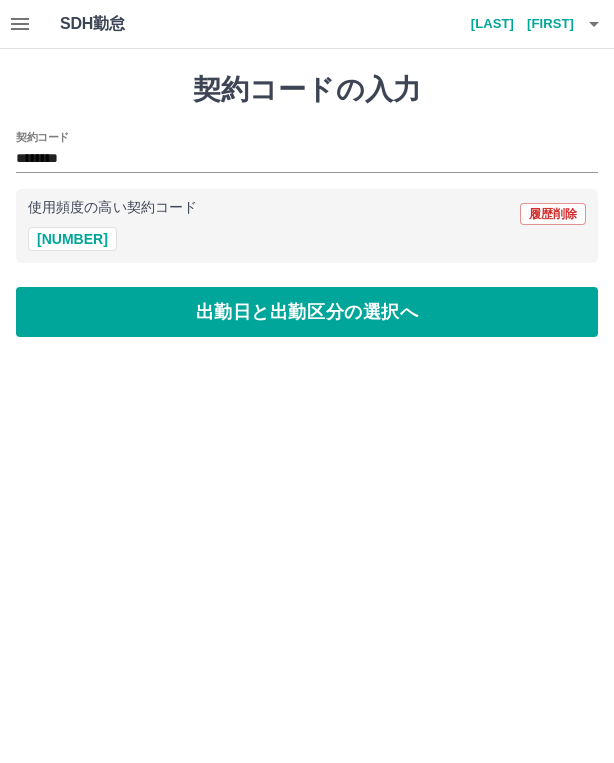 click on "出勤日と出勤区分の選択へ" at bounding box center [307, 312] 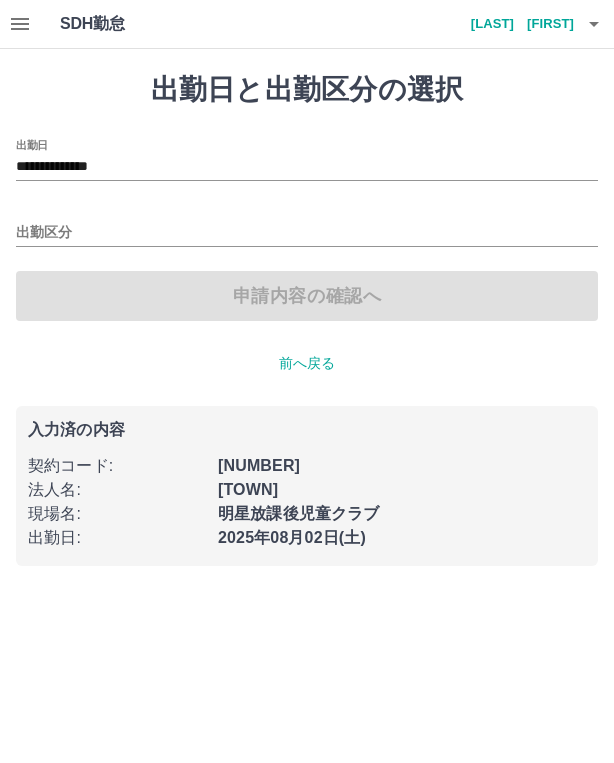 click on "出勤区分" at bounding box center (307, 233) 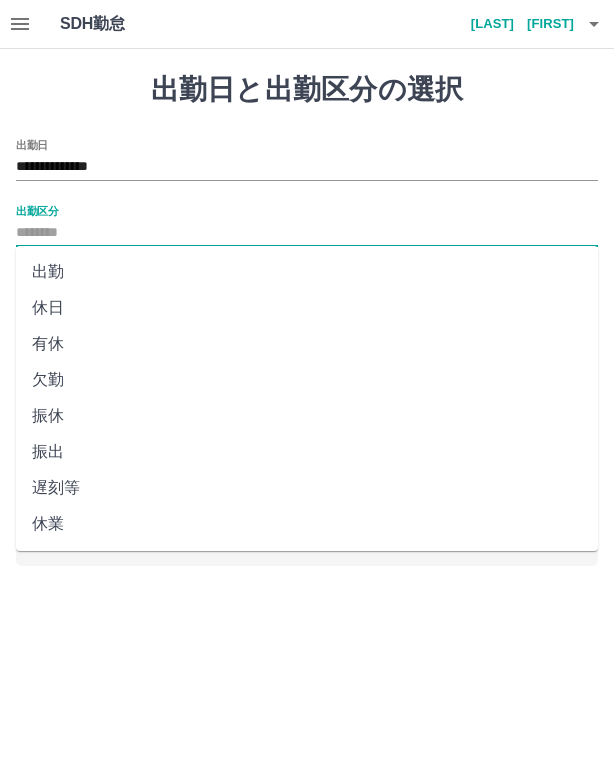 click on "休日" at bounding box center (307, 308) 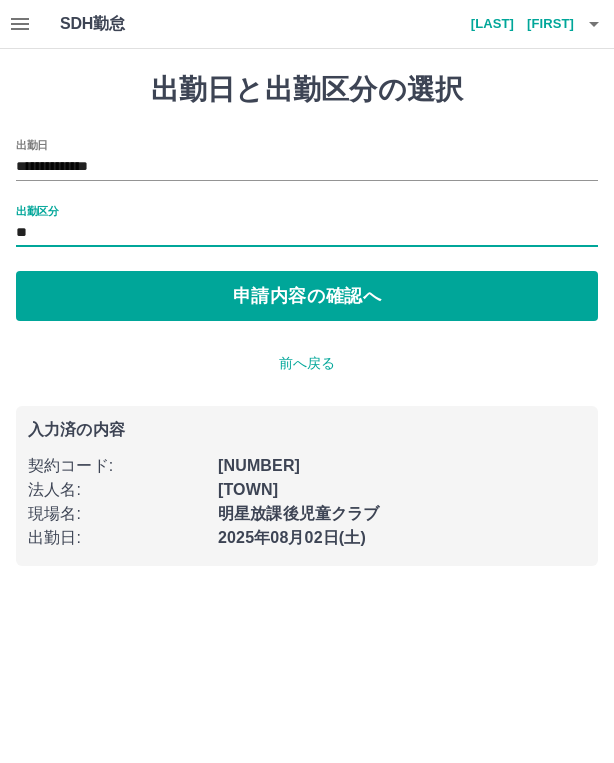 type on "**" 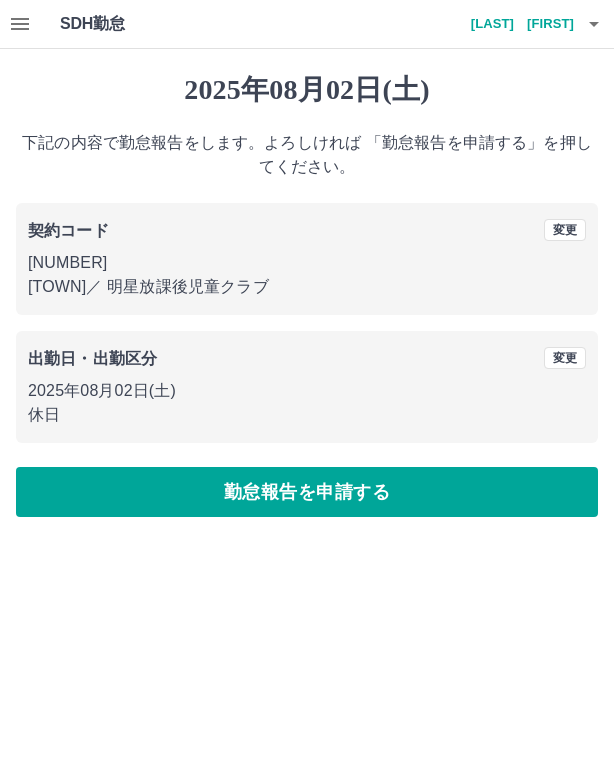 click on "勤怠報告を申請する" at bounding box center (307, 492) 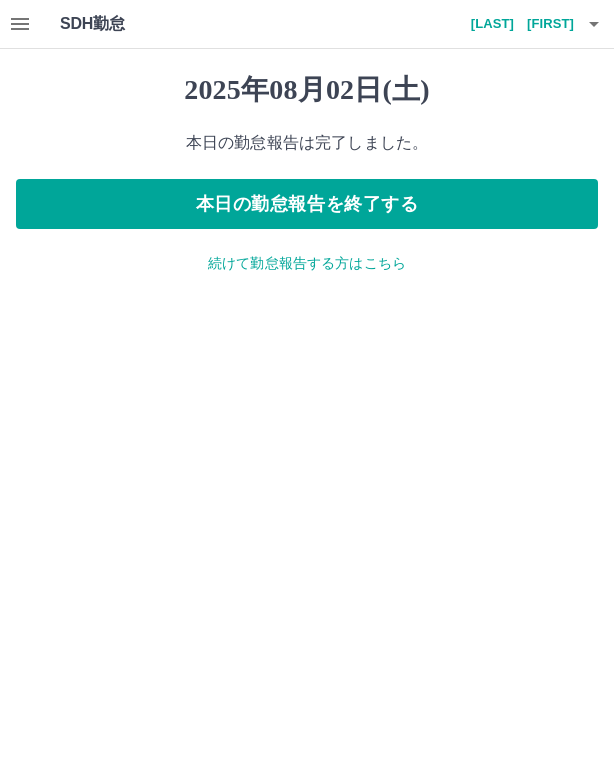 click on "続けて勤怠報告する方はこちら" at bounding box center (307, 263) 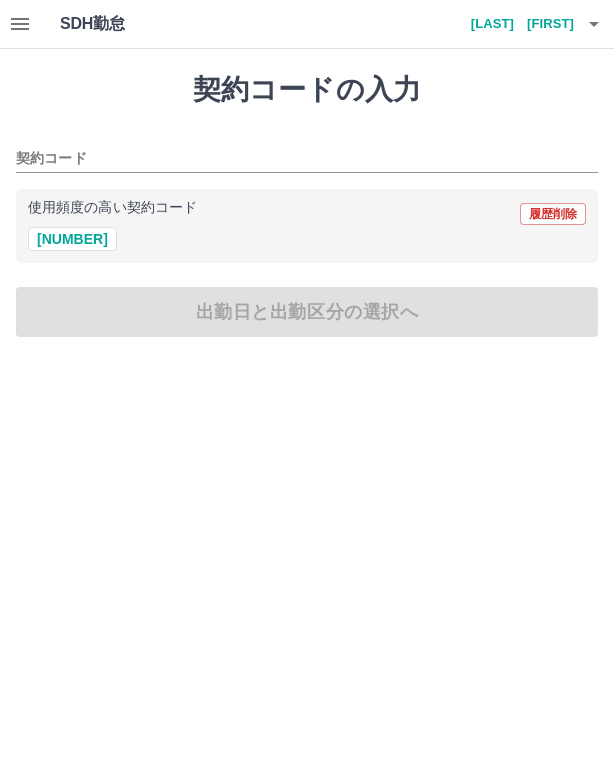 click on "42641007" at bounding box center (72, 239) 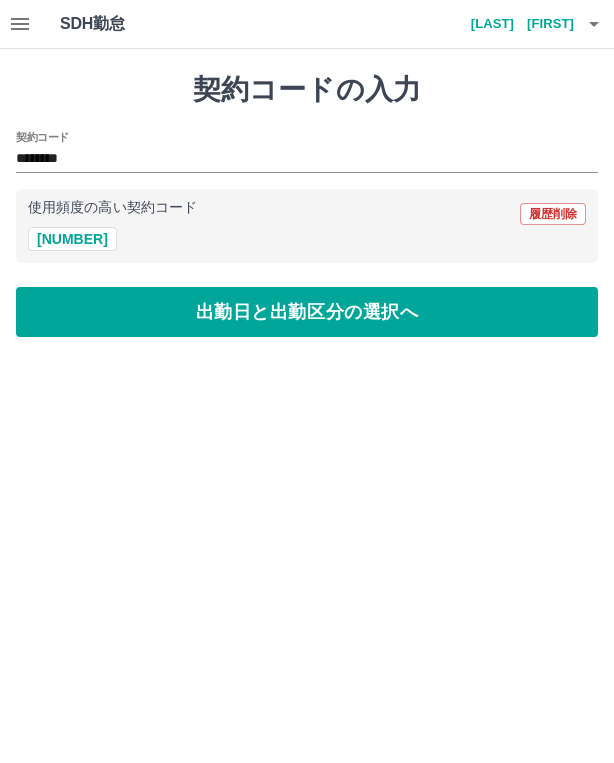 click on "出勤日と出勤区分の選択へ" at bounding box center (307, 312) 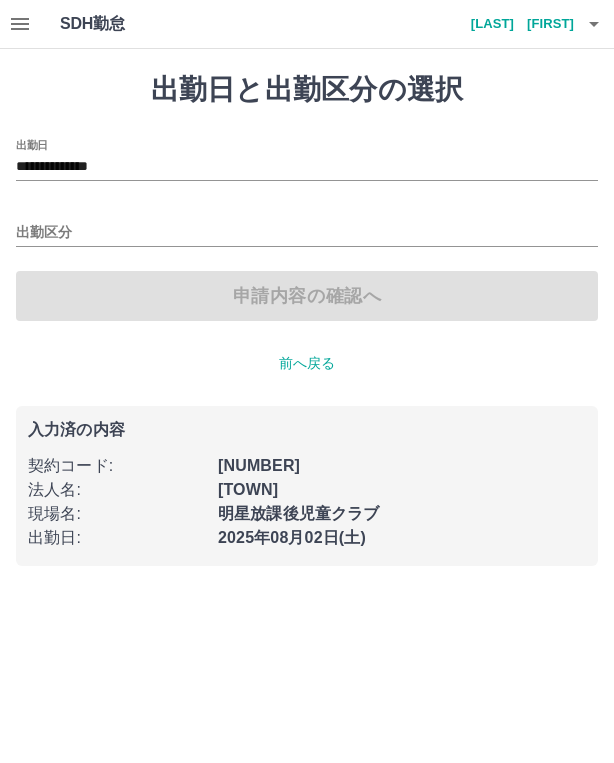 click on "**********" at bounding box center [307, 167] 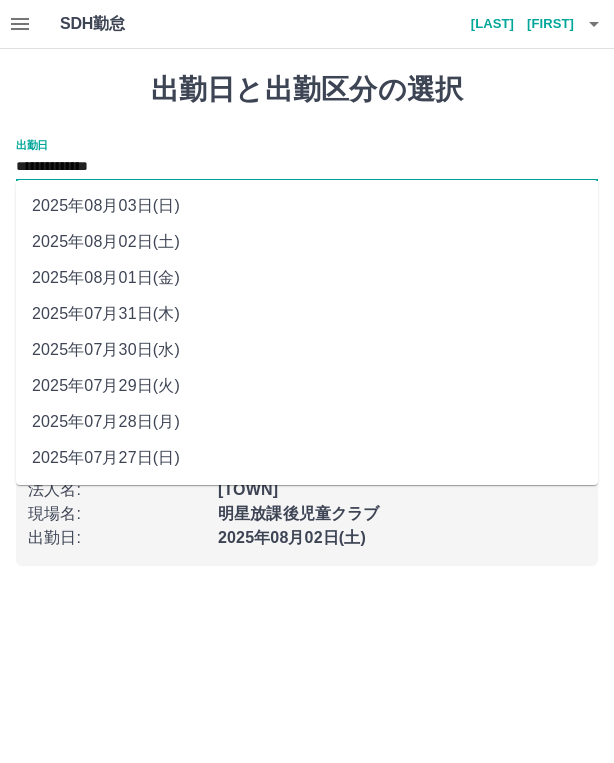 click 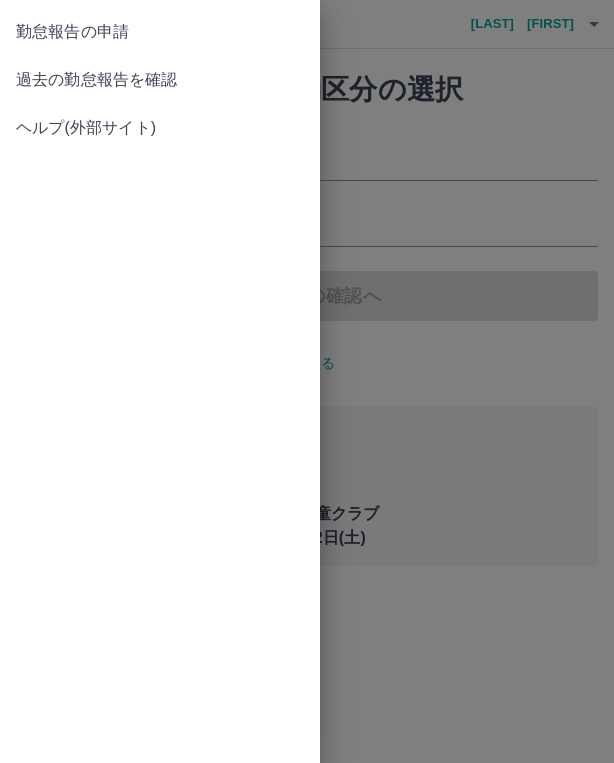 click on "過去の勤怠報告を確認" at bounding box center [160, 80] 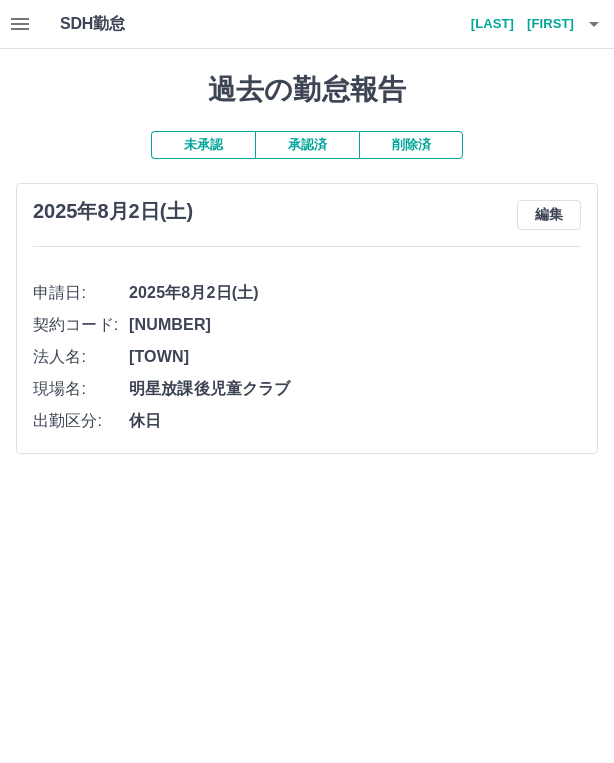 click on "未承認" at bounding box center [203, 145] 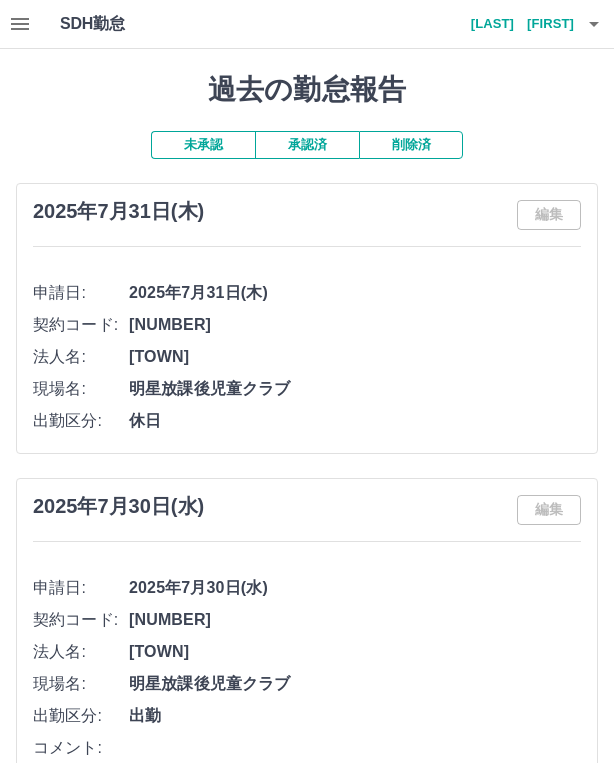 click at bounding box center [20, 24] 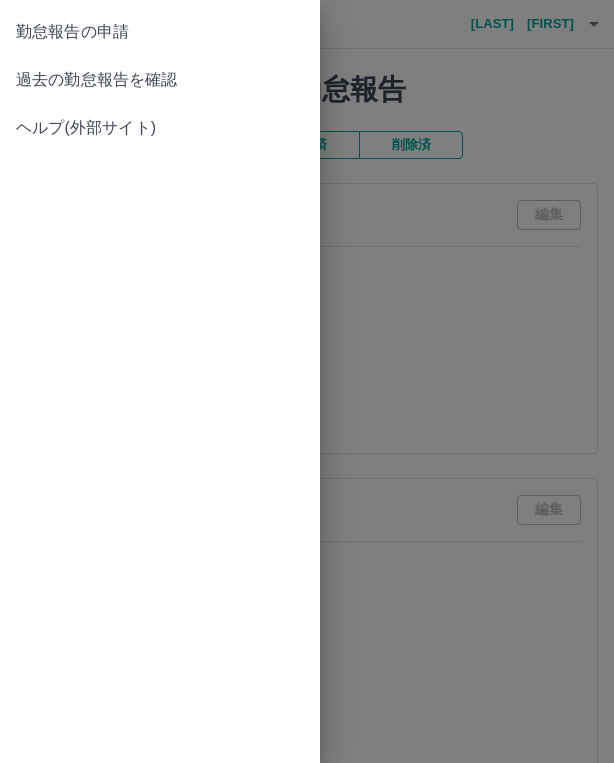 click on "勤怠報告の申請" at bounding box center [160, 32] 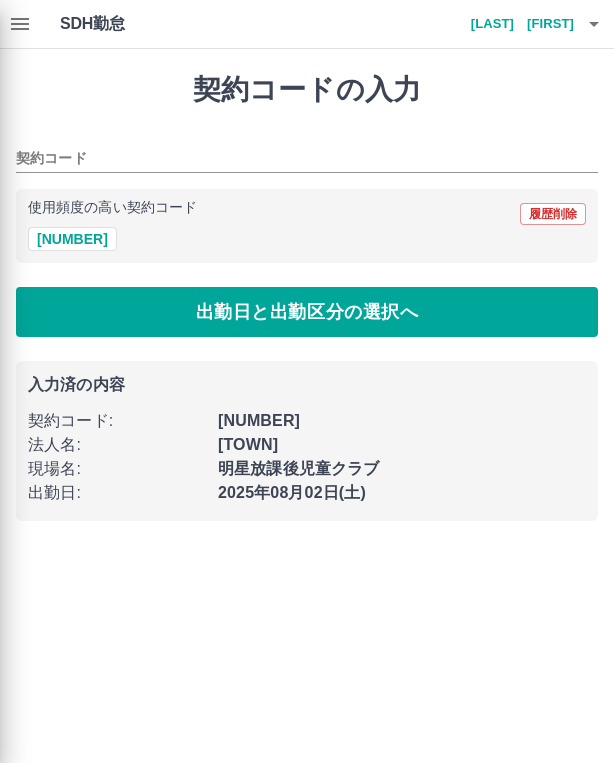 type on "********" 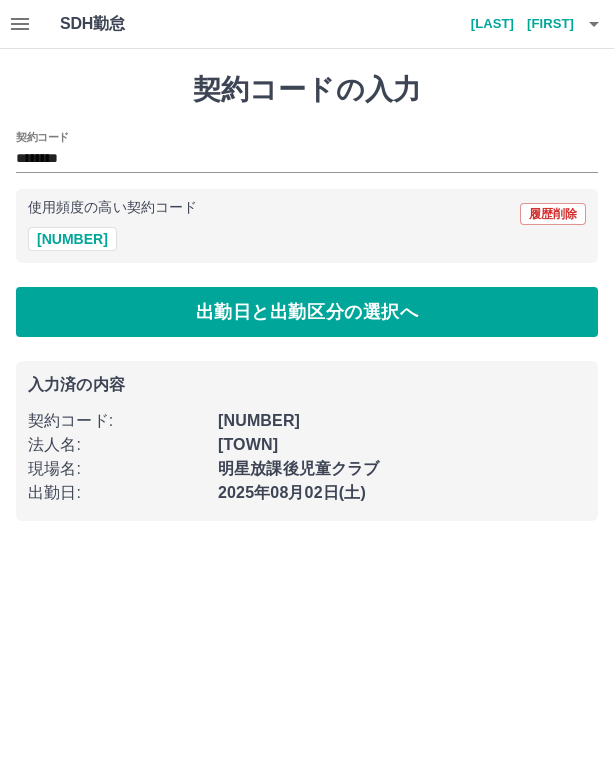 click on "出勤日と出勤区分の選択へ" at bounding box center (307, 312) 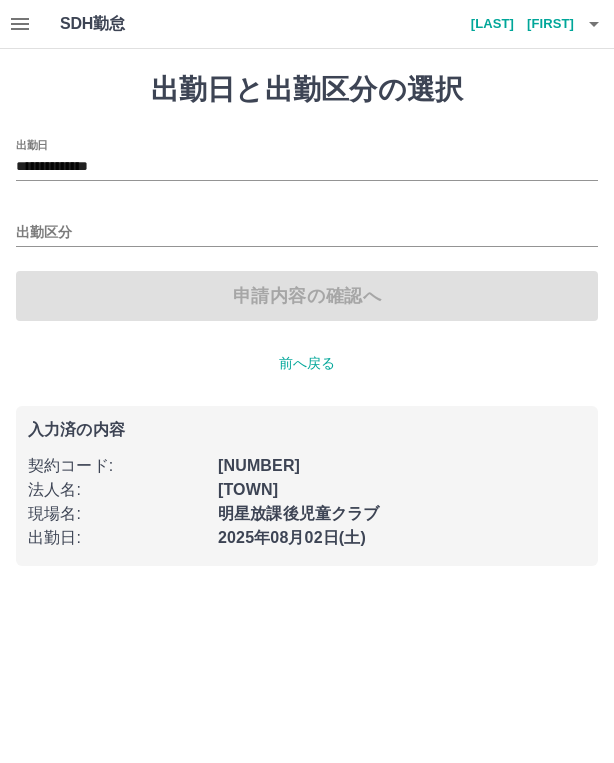 click on "**********" at bounding box center (307, 167) 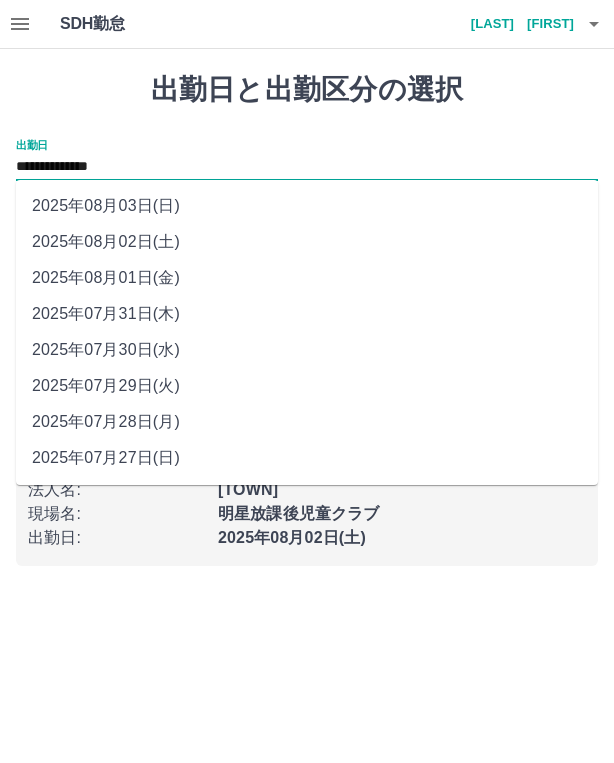 click on "2025年08月01日(金)" at bounding box center [307, 278] 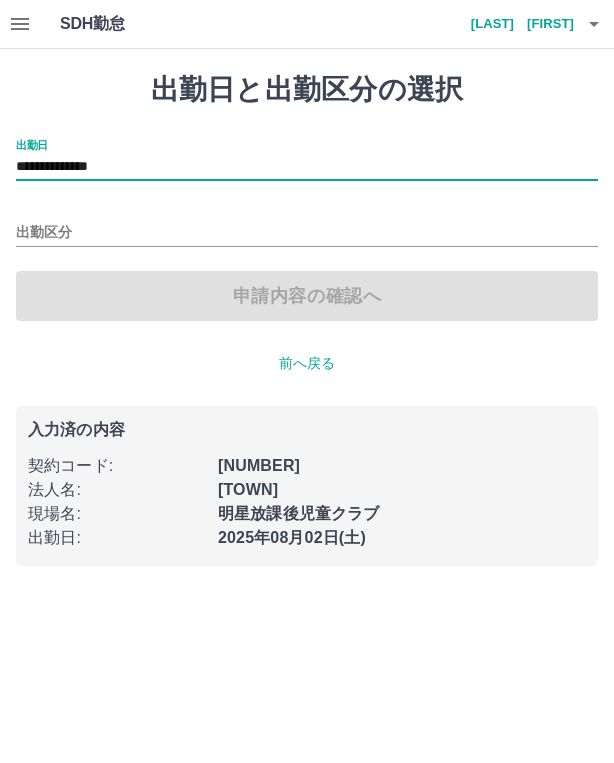 click on "出勤区分" at bounding box center [307, 233] 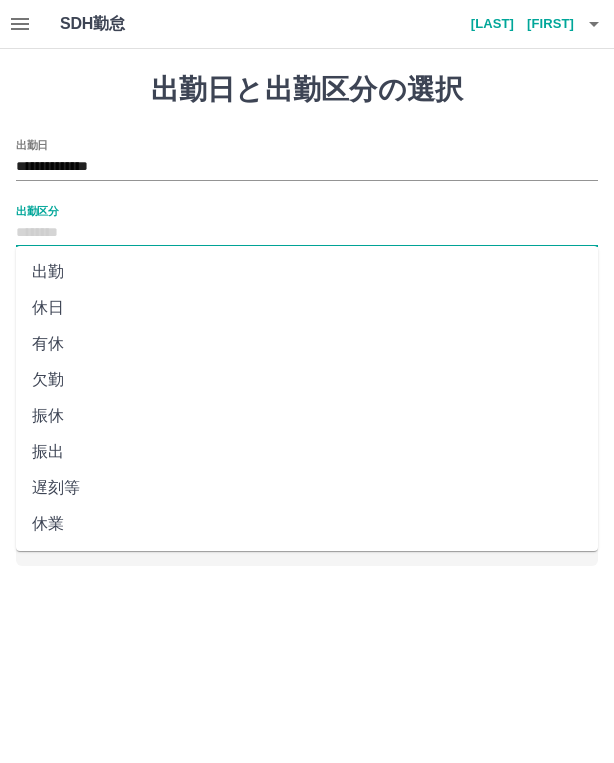 click on "出勤" at bounding box center [307, 272] 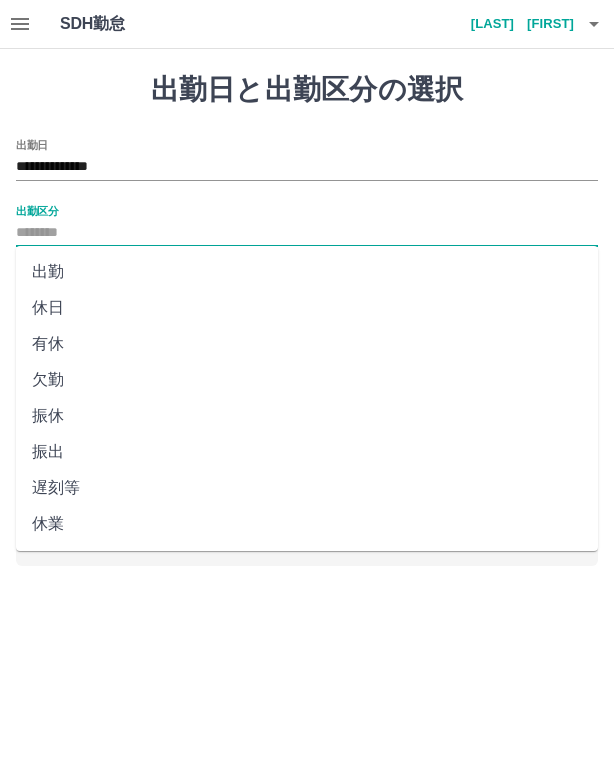 type on "**" 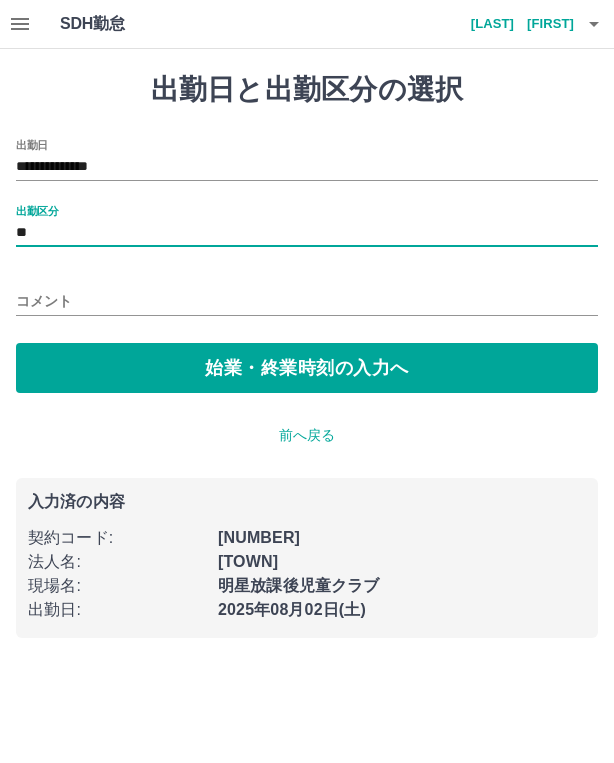 click on "始業・終業時刻の入力へ" at bounding box center (307, 368) 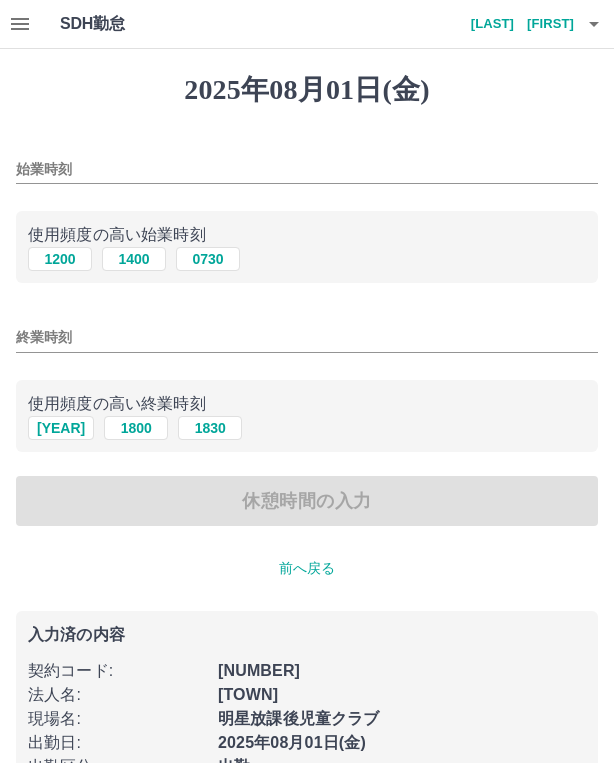 click on "始業時刻" at bounding box center (307, 169) 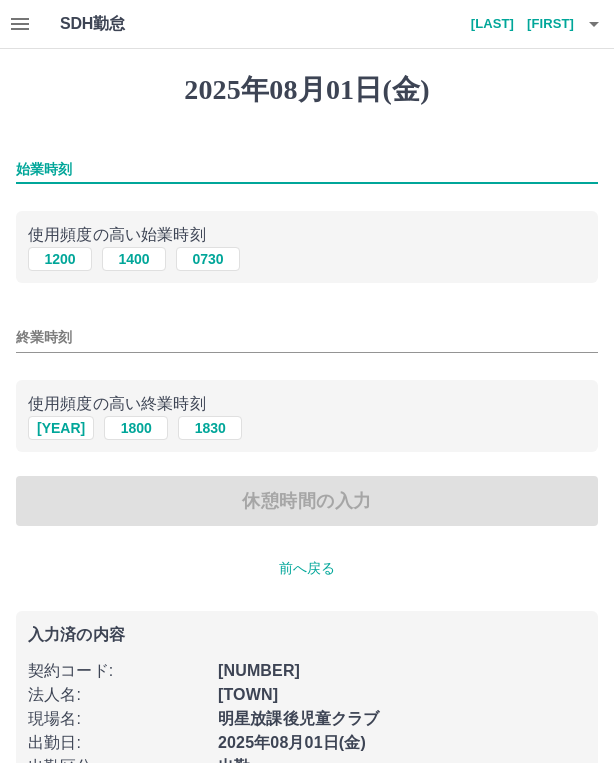 click on "0730" at bounding box center [208, 259] 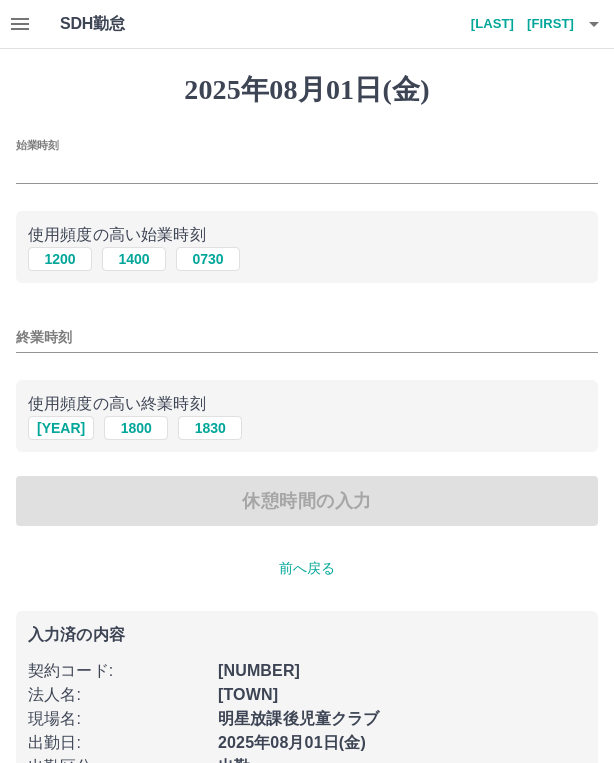 type on "****" 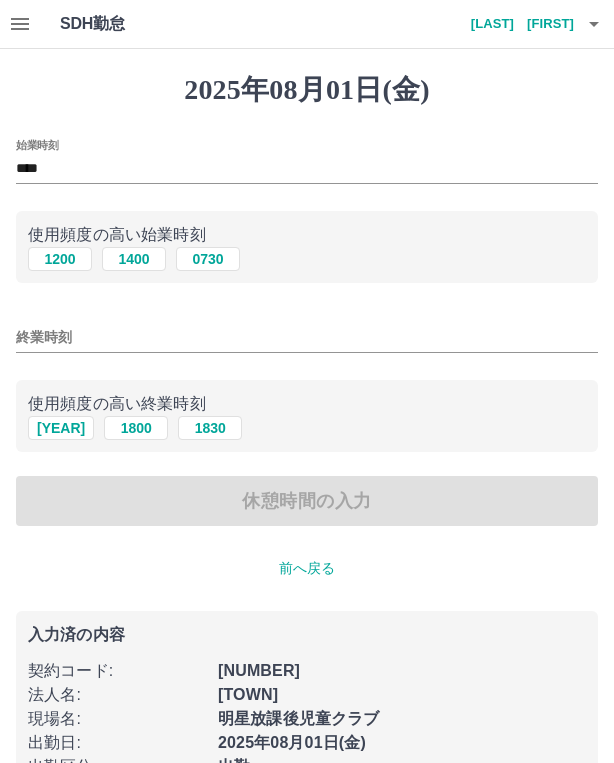 click on "終業時刻" at bounding box center (307, 337) 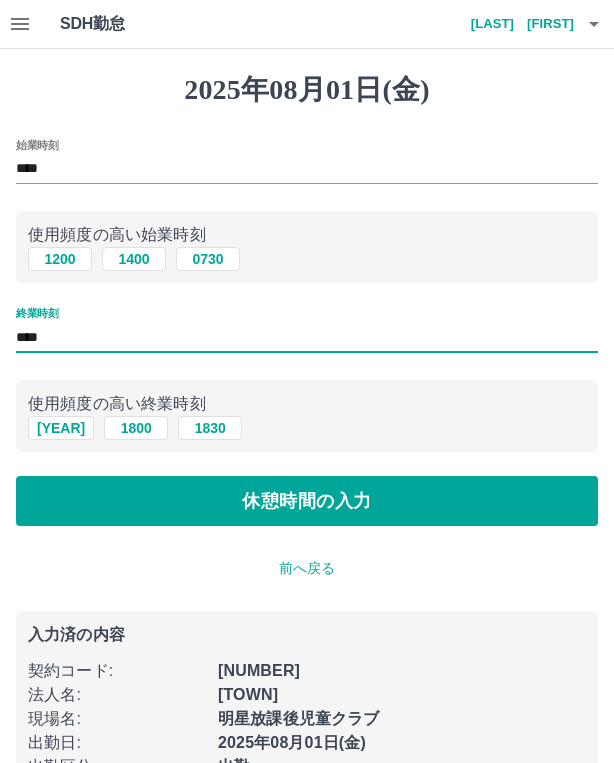 type on "****" 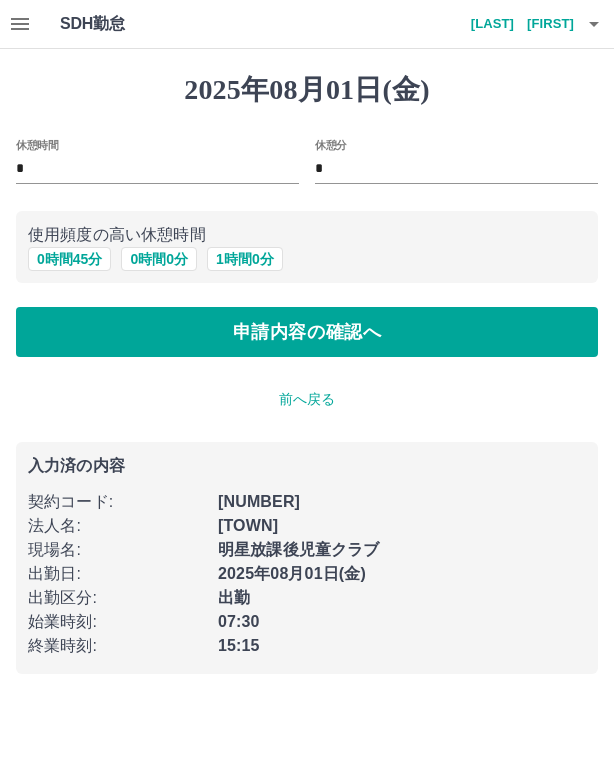 click on "0 時間 45 分" at bounding box center [69, 259] 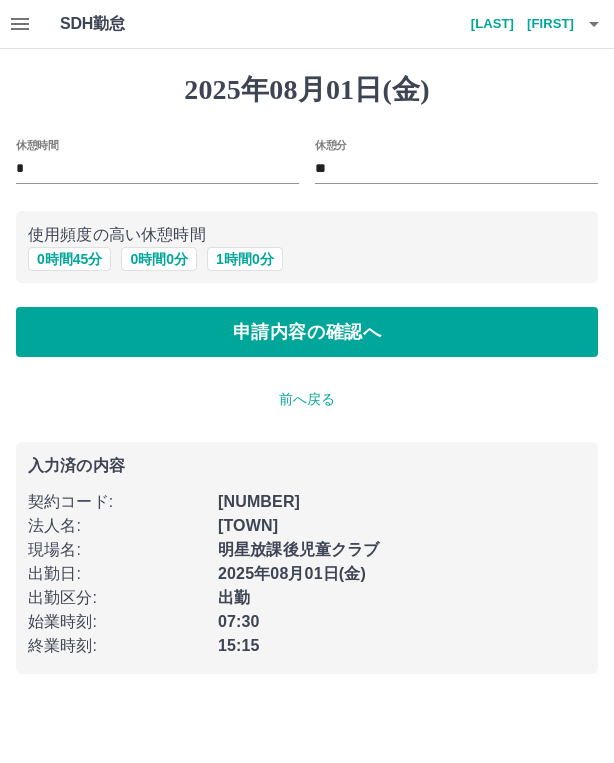 click on "申請内容の確認へ" at bounding box center [307, 332] 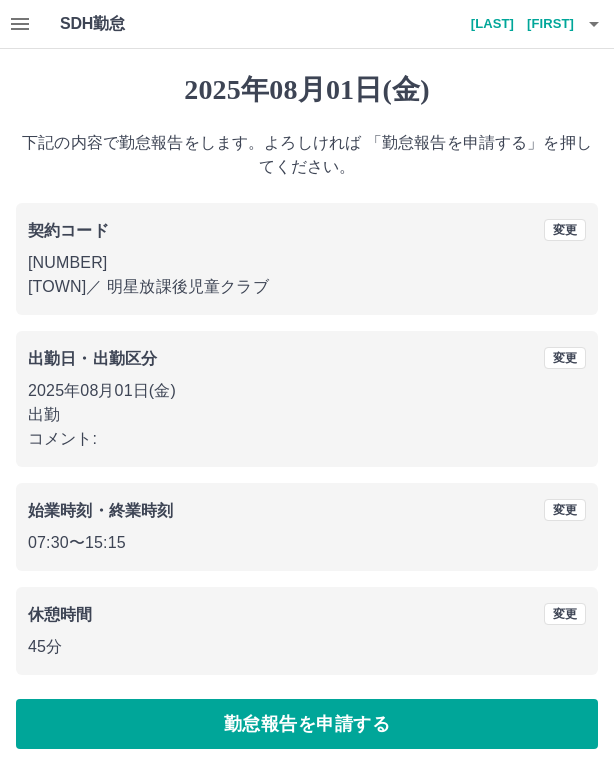 click on "勤怠報告を申請する" at bounding box center (307, 724) 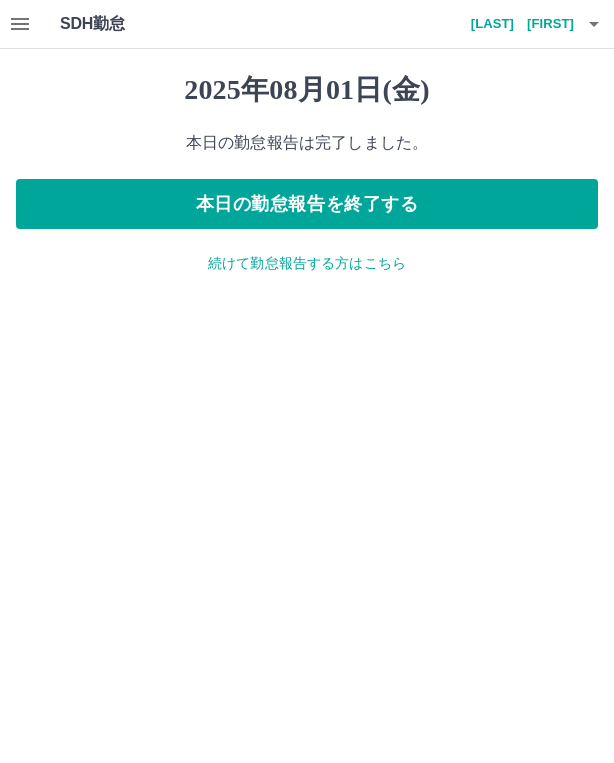 click on "本日の勤怠報告を終了する" at bounding box center (307, 204) 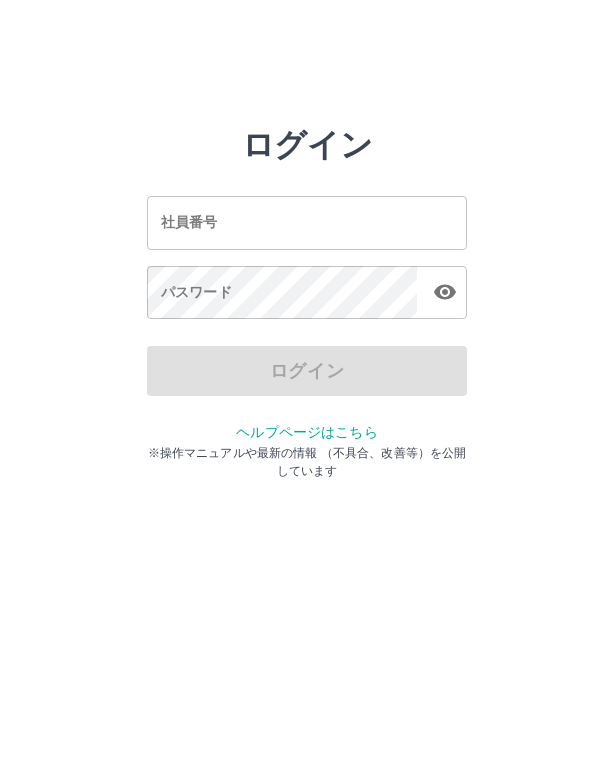 scroll, scrollTop: 0, scrollLeft: 0, axis: both 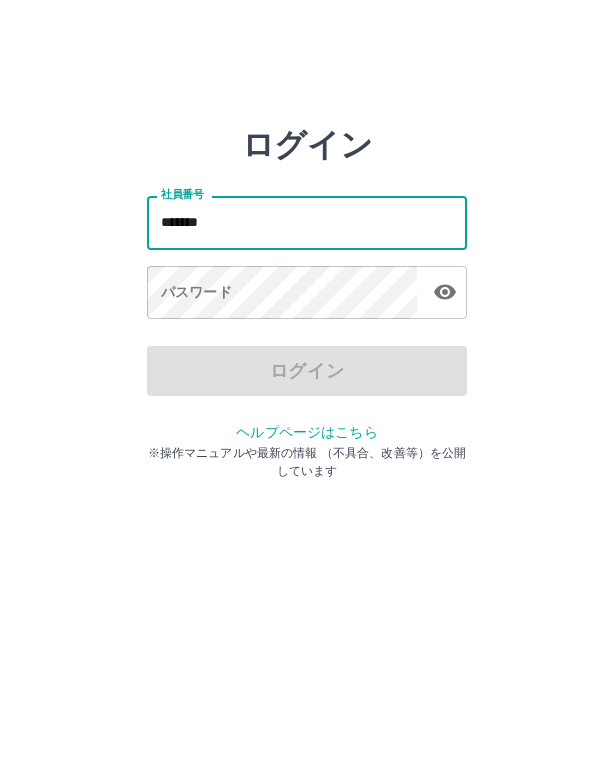 type on "*******" 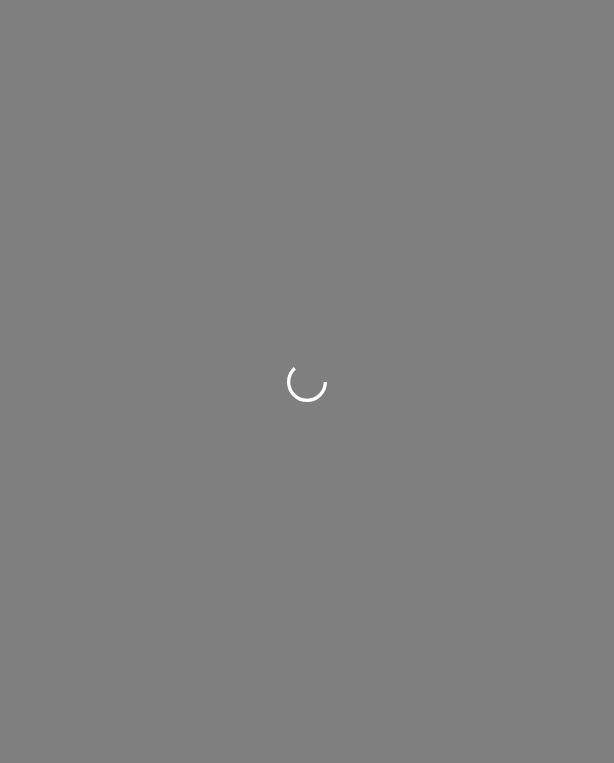 scroll, scrollTop: 0, scrollLeft: 0, axis: both 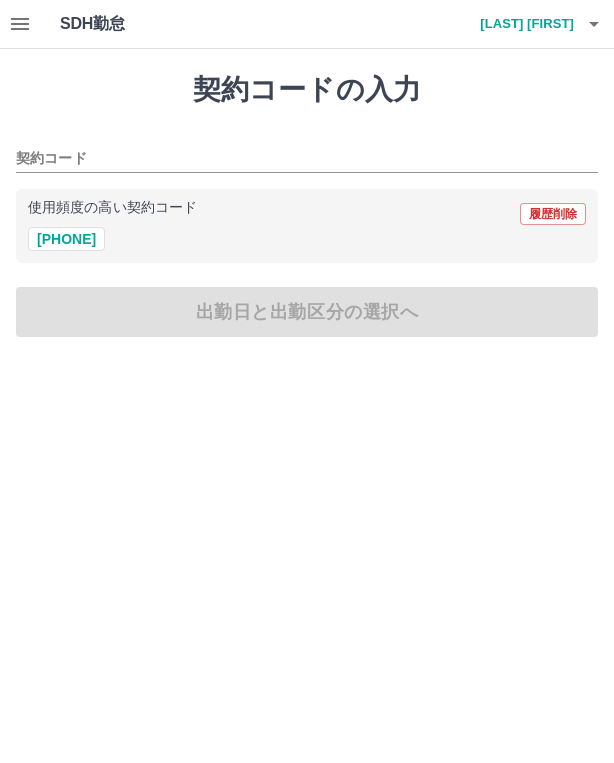 click on "[NUMBER]" at bounding box center [66, 239] 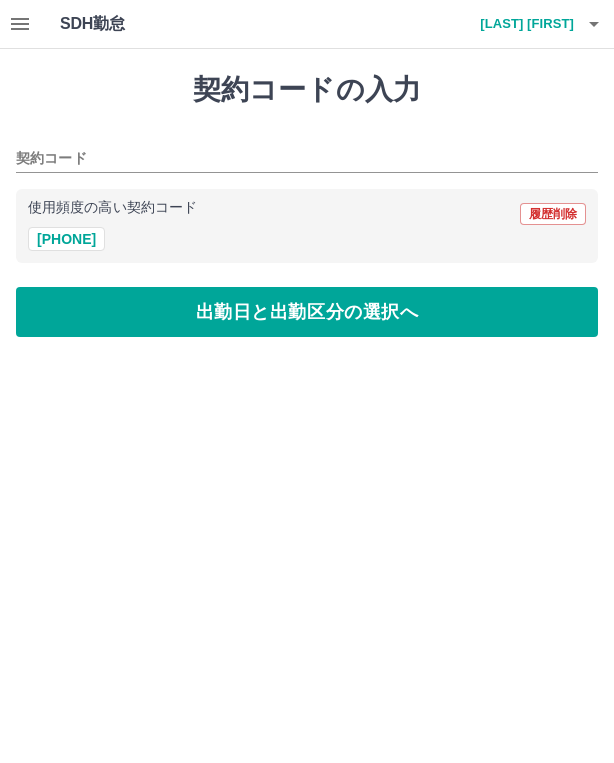 type on "********" 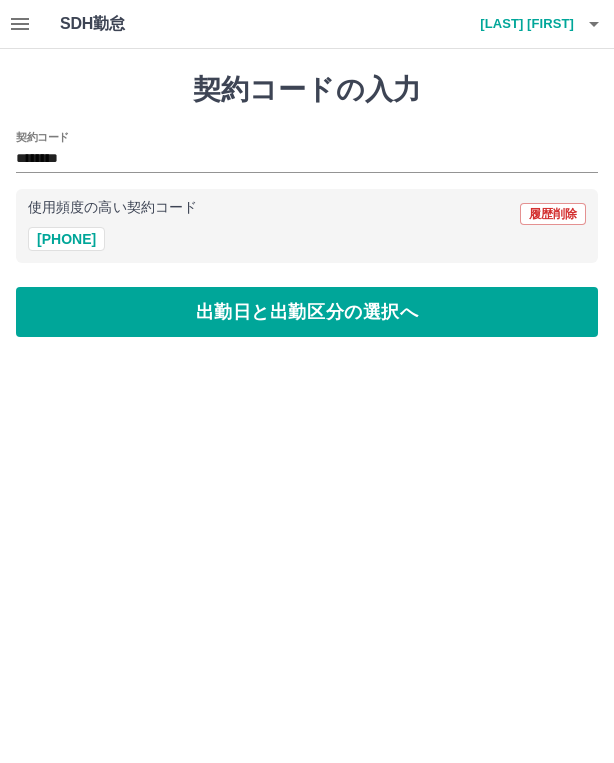 click on "出勤日と出勤区分の選択へ" at bounding box center (307, 312) 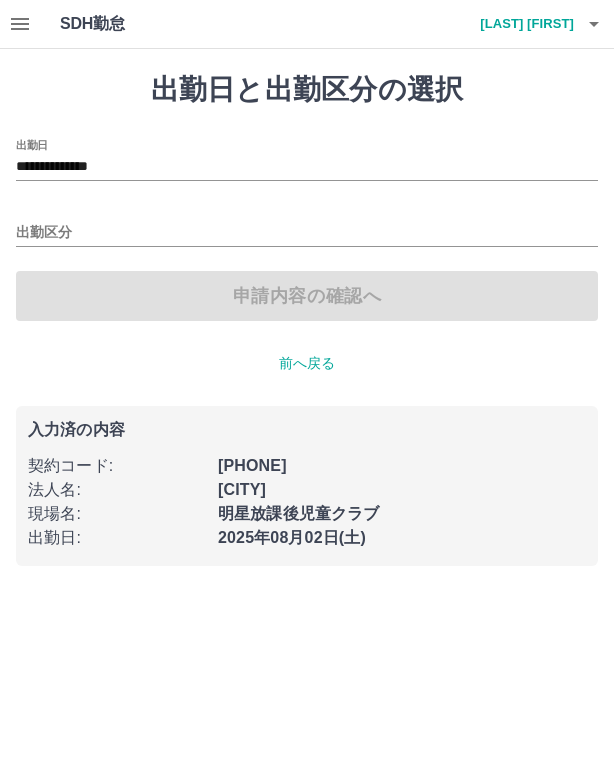 click on "出勤区分" at bounding box center (307, 233) 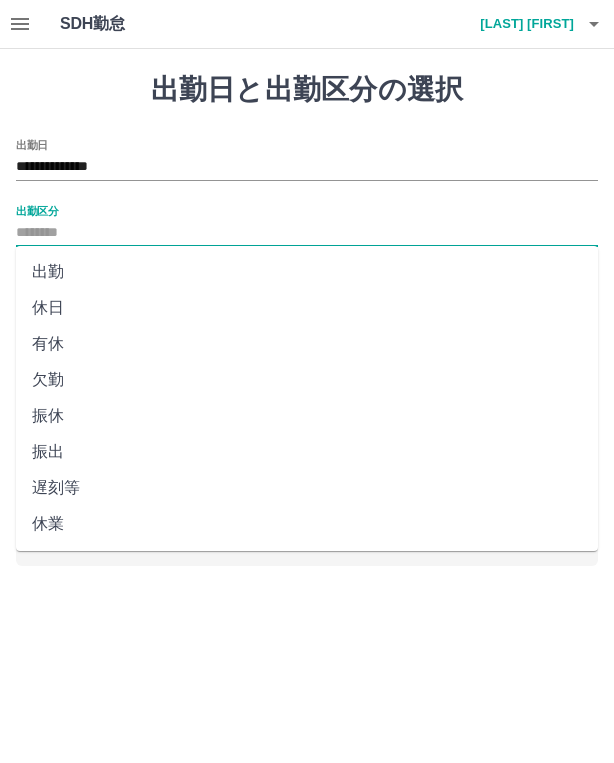click on "休日" at bounding box center (307, 308) 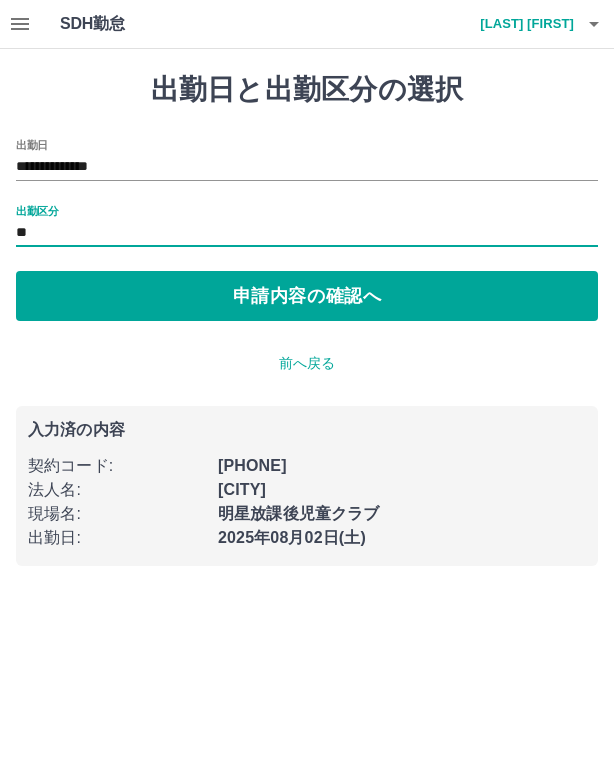 click on "申請内容の確認へ" at bounding box center [307, 296] 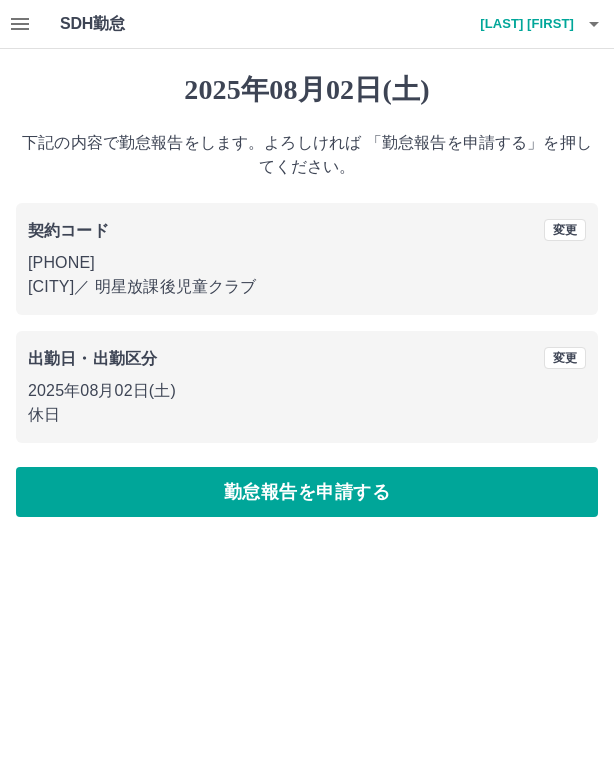 click on "勤怠報告を申請する" at bounding box center [307, 492] 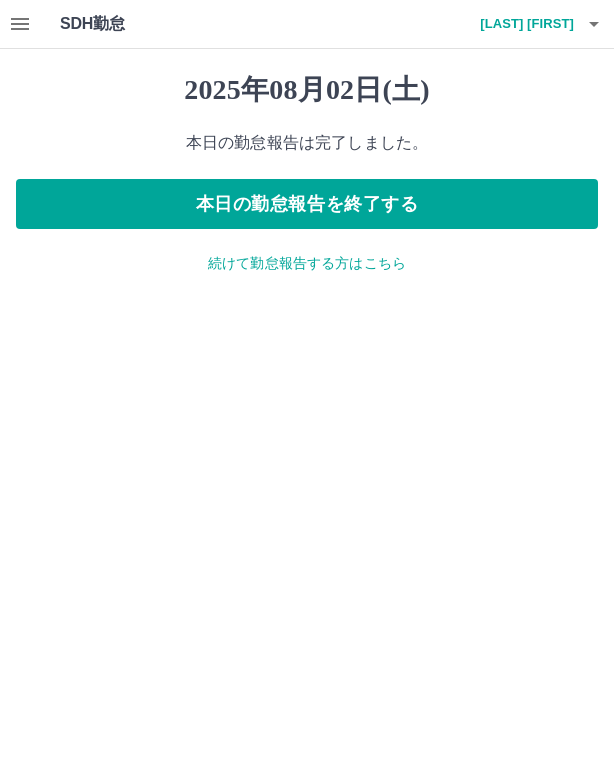 click at bounding box center (20, 24) 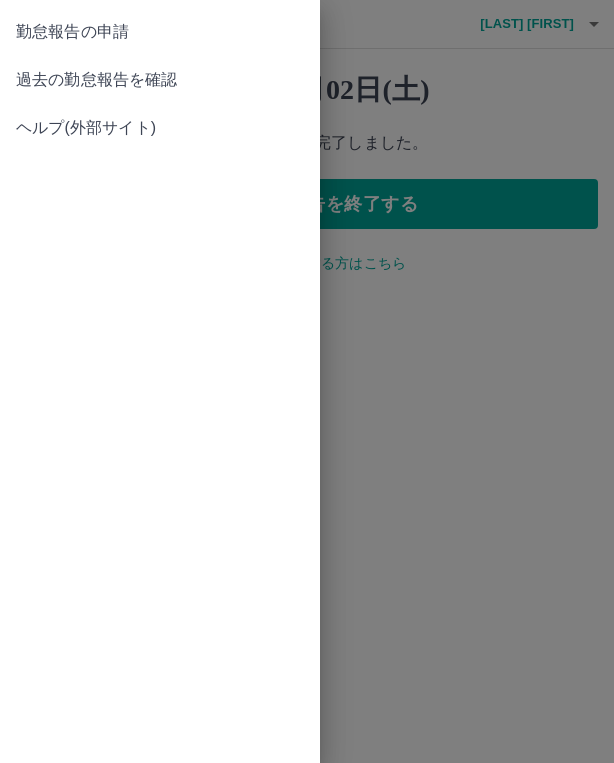 click on "過去の勤怠報告を確認" at bounding box center (160, 80) 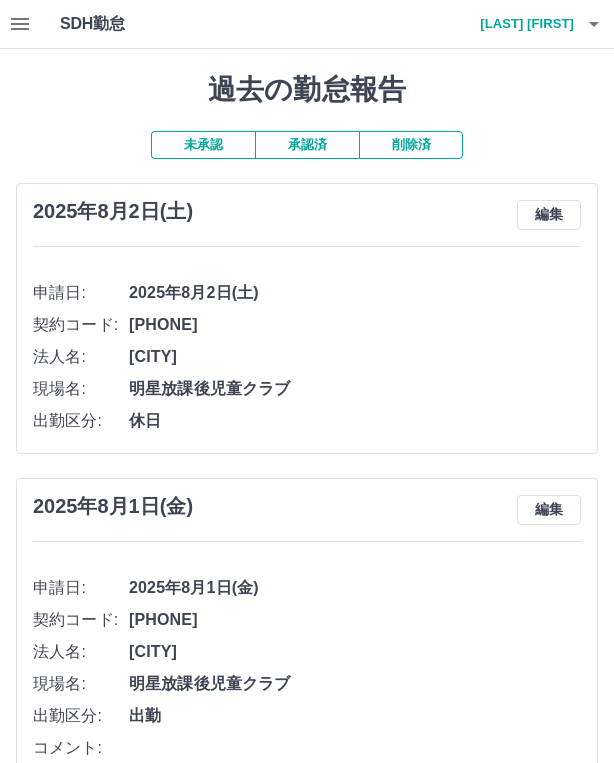 click on "堀　尚子" at bounding box center [514, 24] 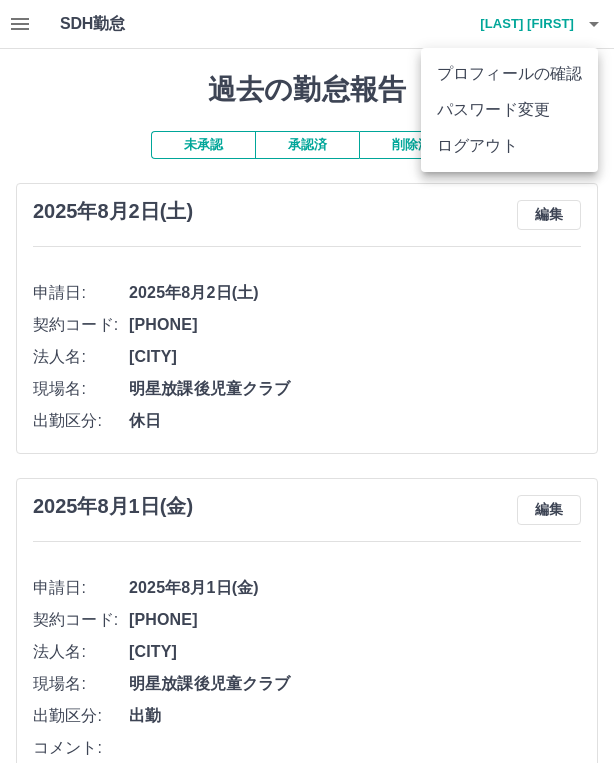 click on "ログアウト" at bounding box center [509, 146] 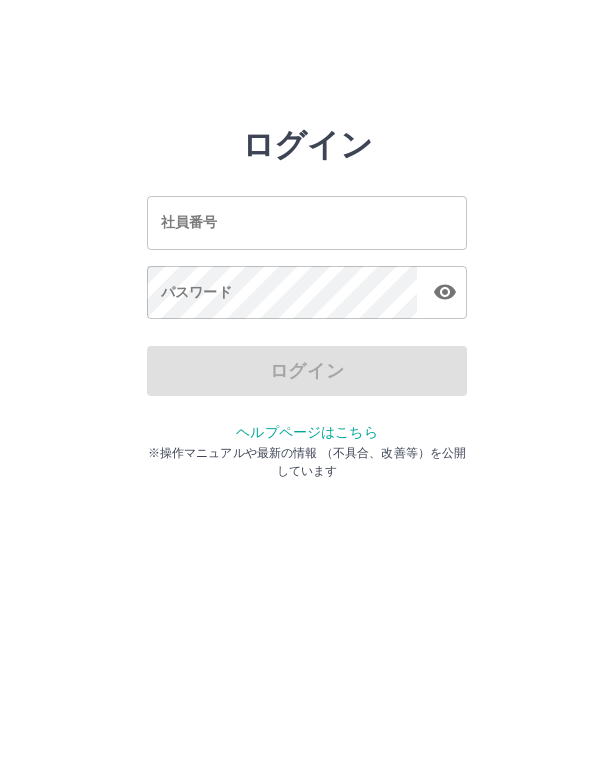 scroll, scrollTop: 0, scrollLeft: 0, axis: both 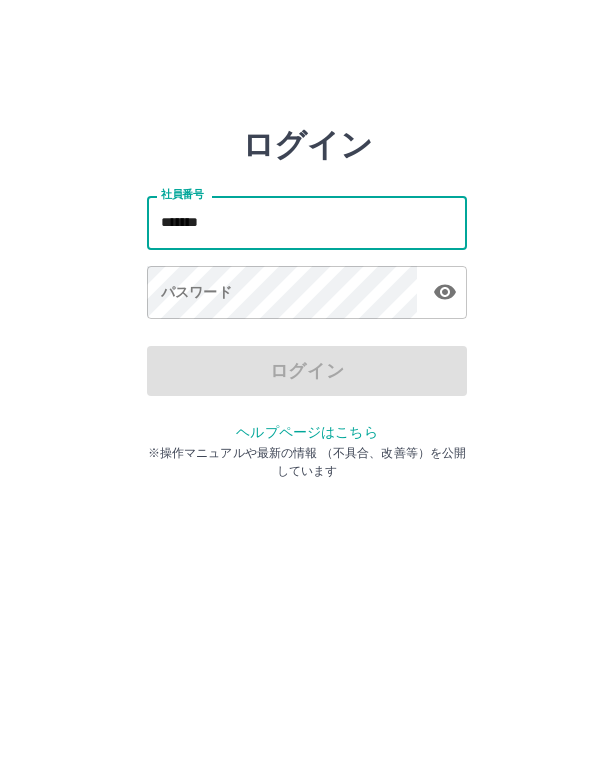 type on "*******" 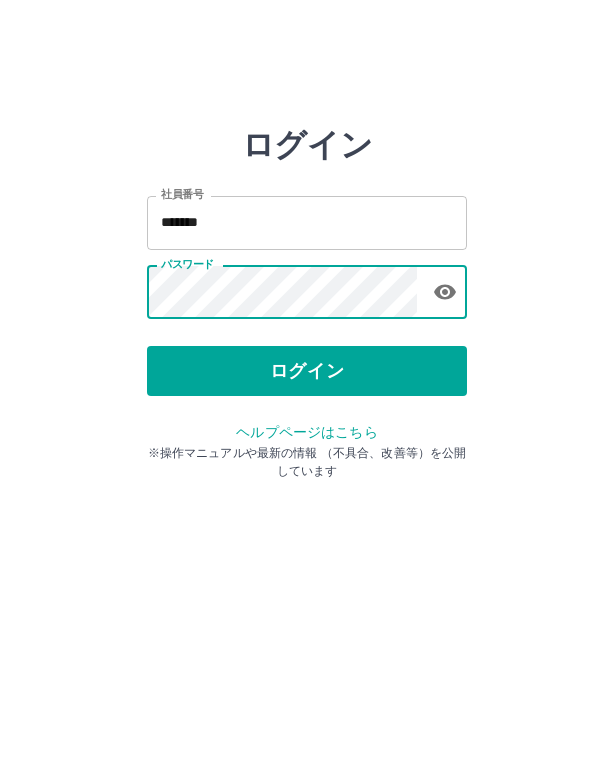 click on "ログイン" at bounding box center [307, 371] 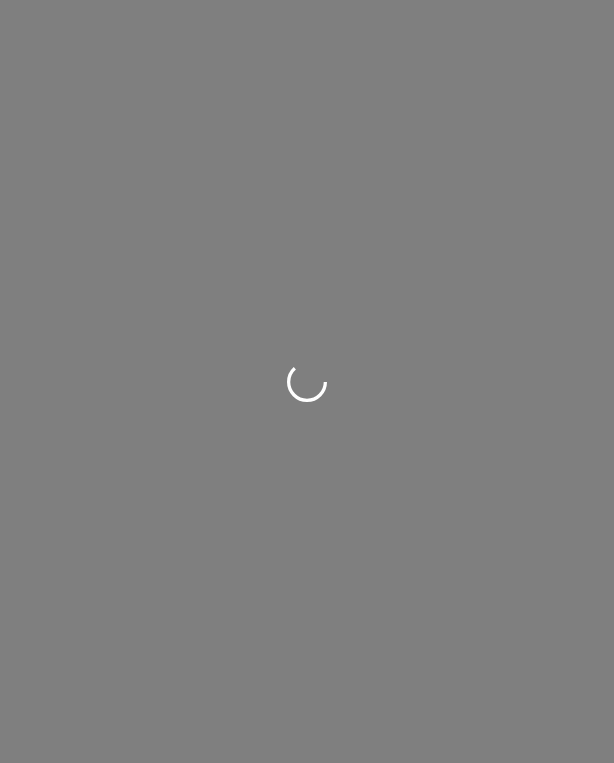 scroll, scrollTop: 0, scrollLeft: 0, axis: both 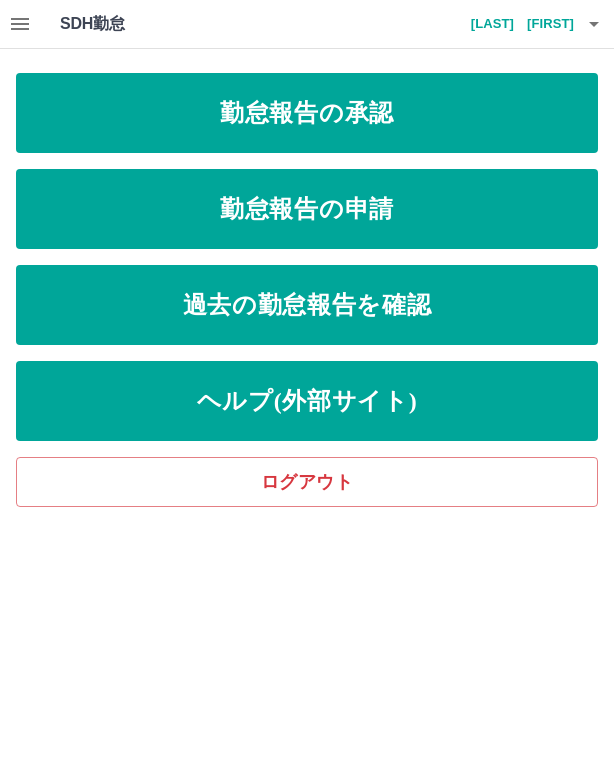 click on "勤怠報告の承認" at bounding box center [307, 113] 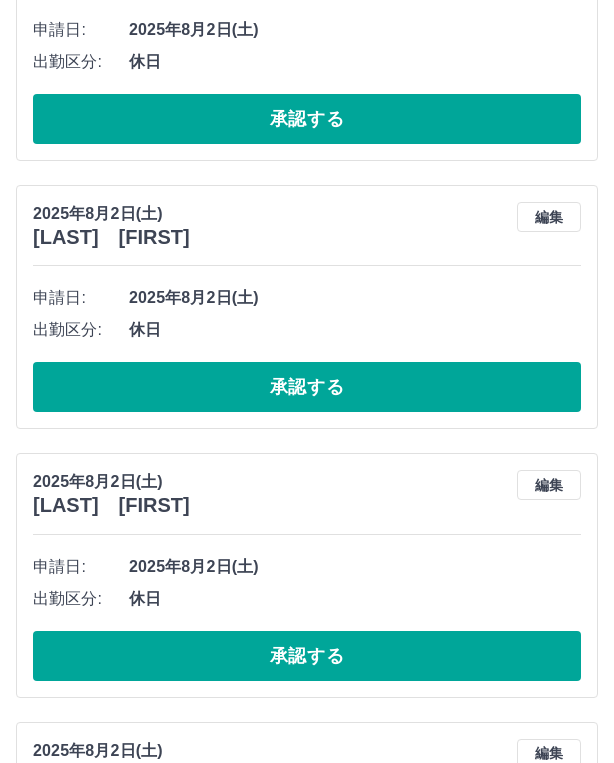 click on "承認する" at bounding box center [307, 387] 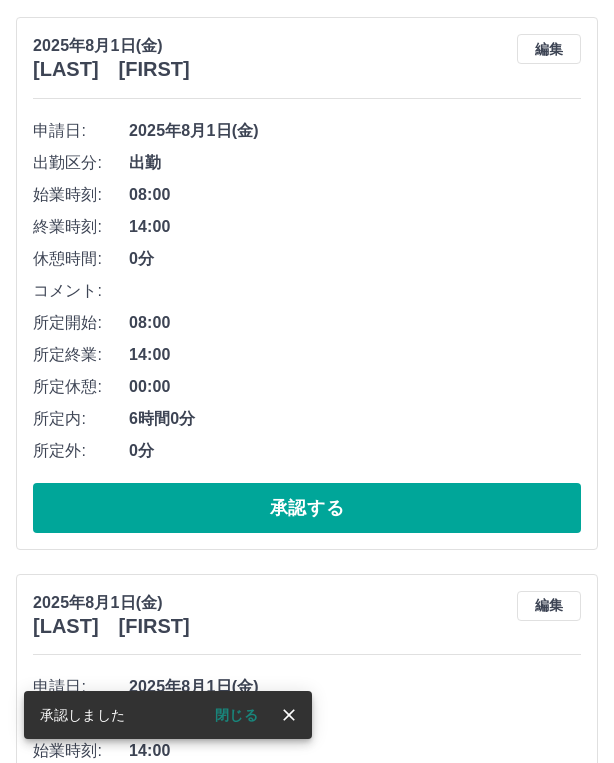 scroll, scrollTop: 2149, scrollLeft: 0, axis: vertical 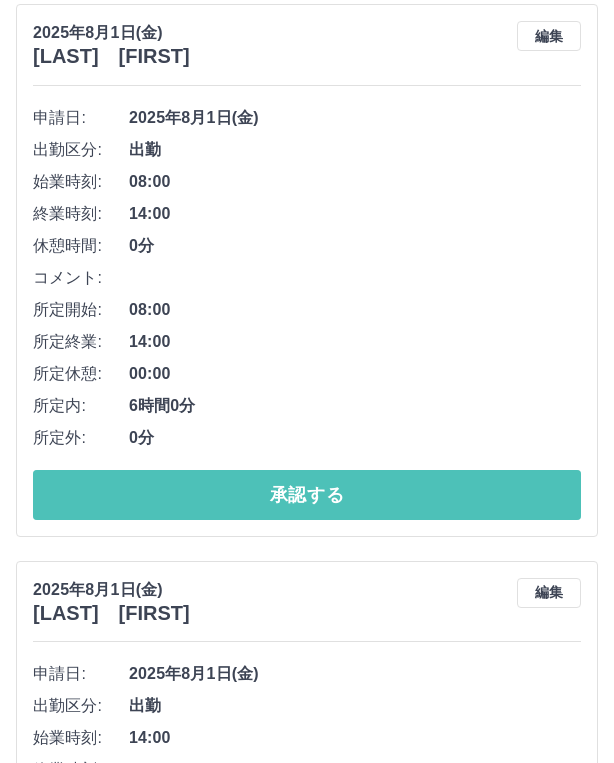 click on "承認する" at bounding box center [307, 495] 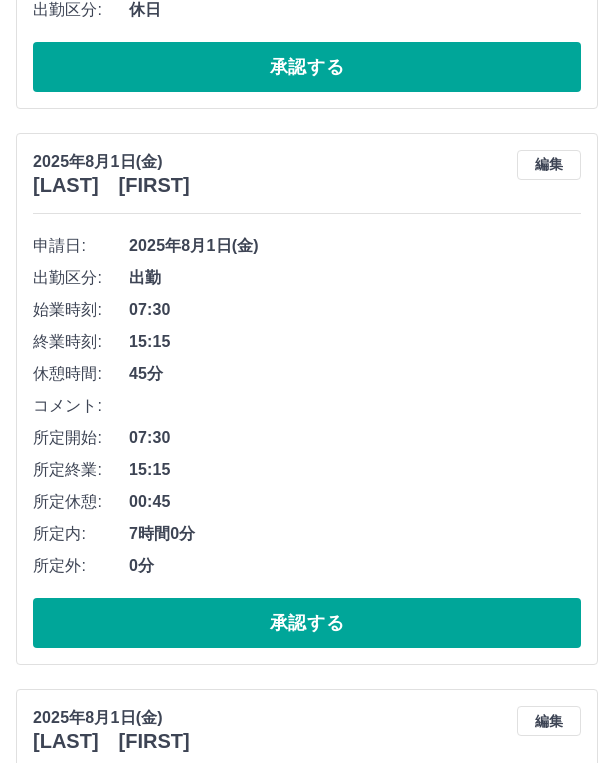 scroll, scrollTop: 909, scrollLeft: 0, axis: vertical 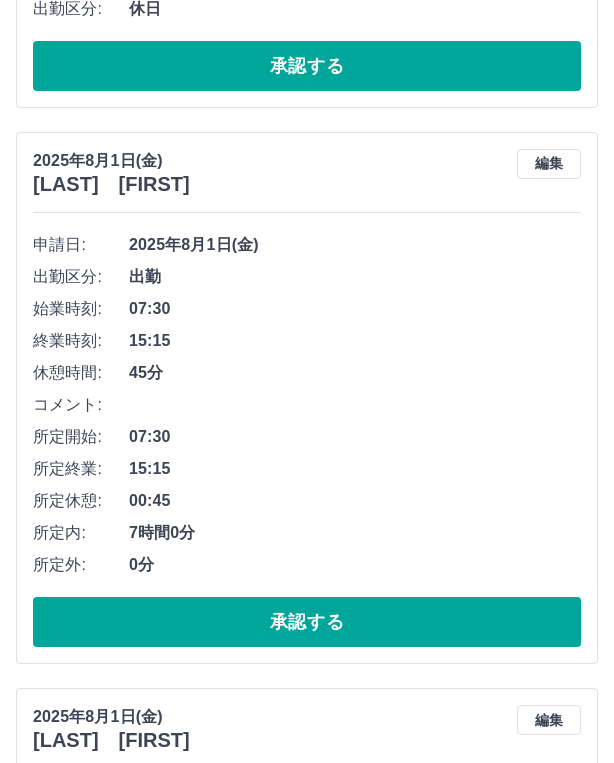 click on "承認する" at bounding box center (307, 622) 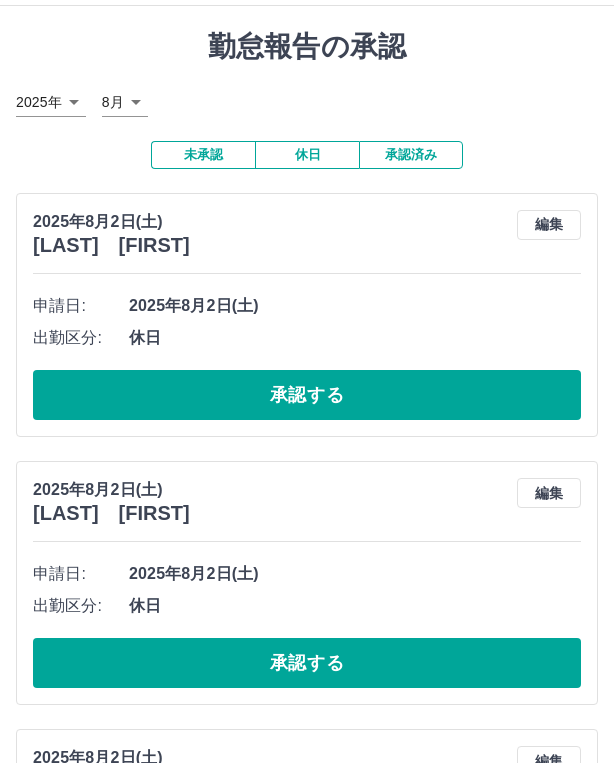 scroll, scrollTop: 43, scrollLeft: 0, axis: vertical 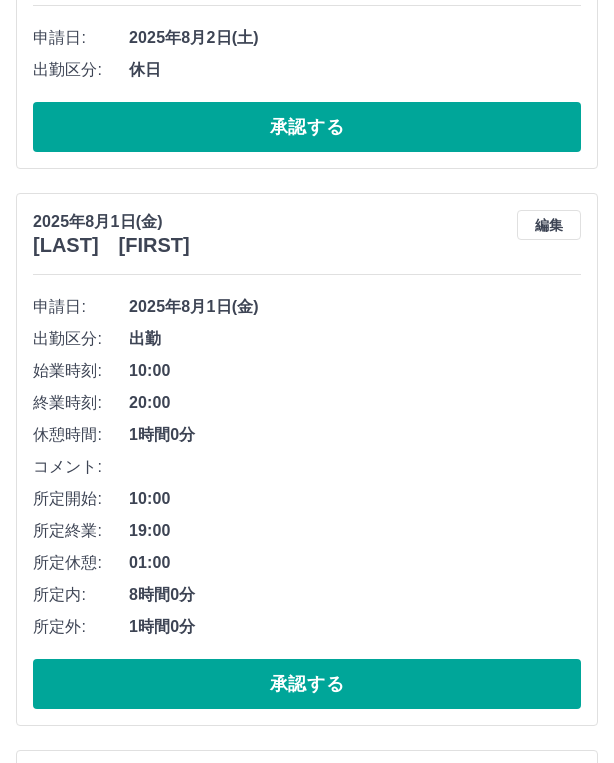 click on "承認する" at bounding box center (307, 684) 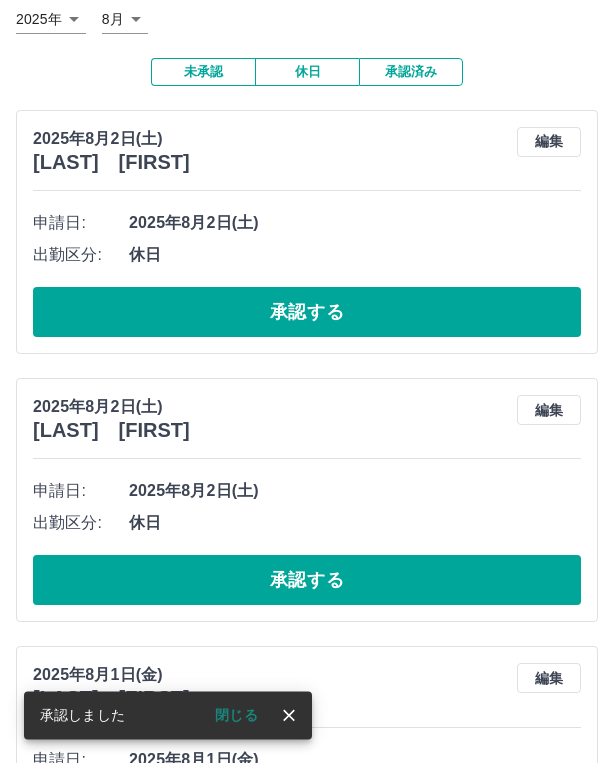 scroll, scrollTop: 16, scrollLeft: 0, axis: vertical 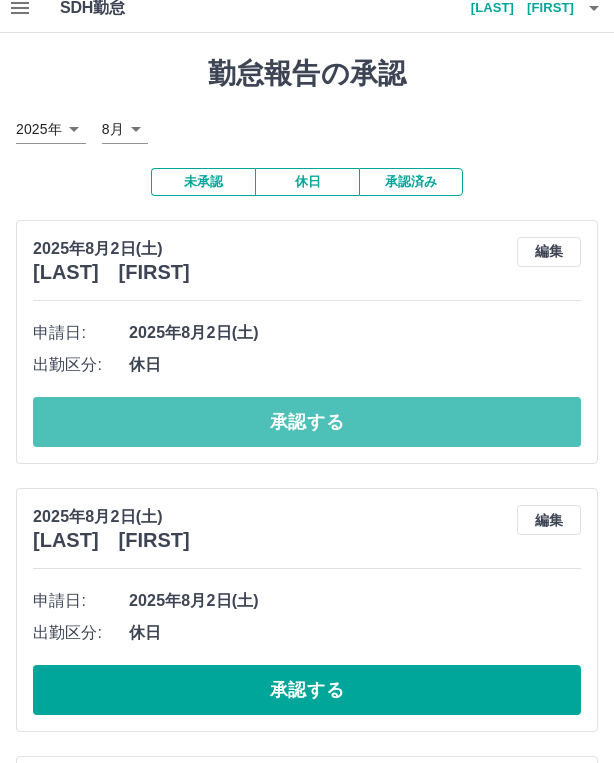 click on "承認する" at bounding box center [307, 422] 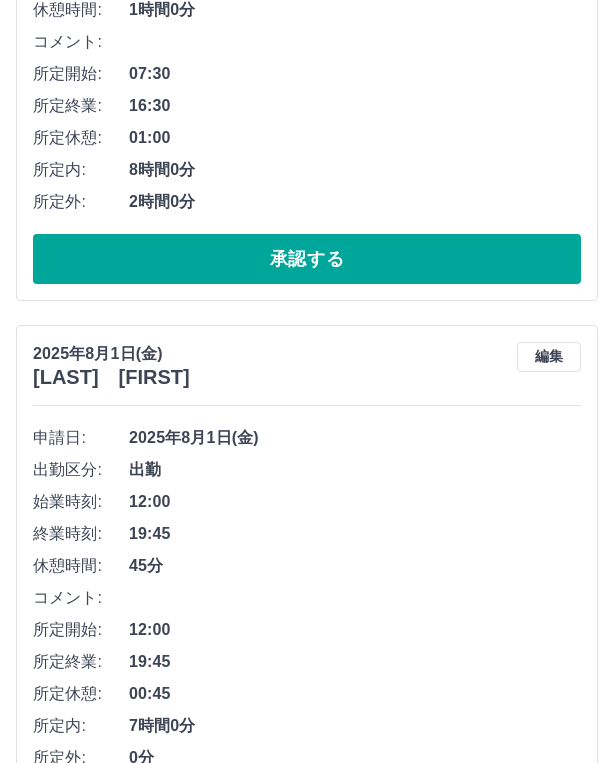 scroll, scrollTop: 1381, scrollLeft: 0, axis: vertical 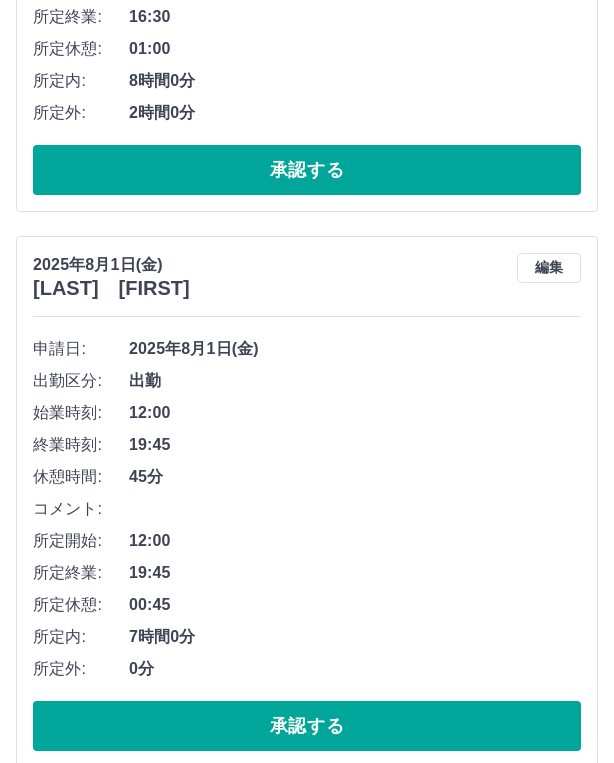 click on "承認する" at bounding box center (307, 726) 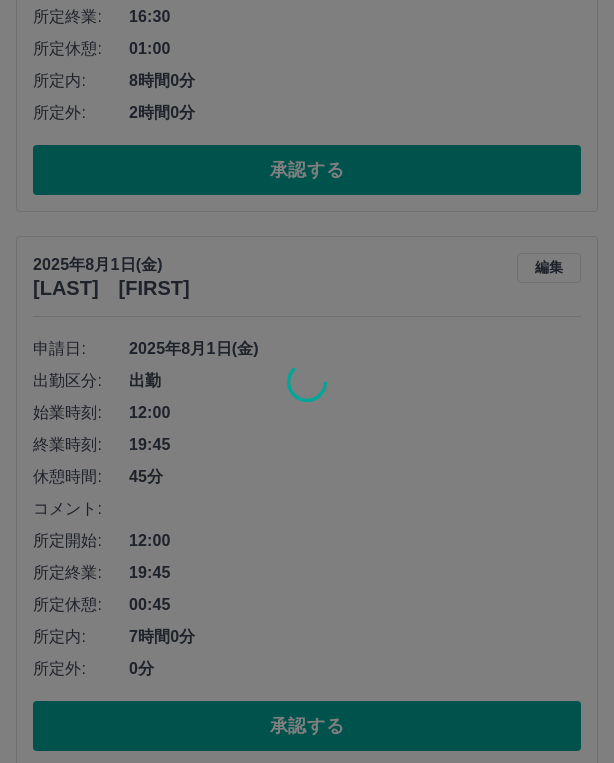 scroll, scrollTop: 825, scrollLeft: 0, axis: vertical 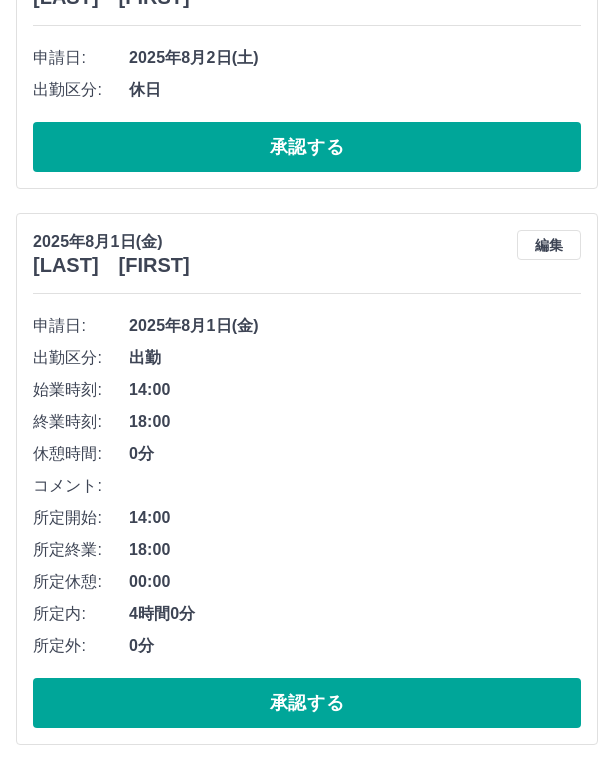 click on "承認する" at bounding box center [307, 703] 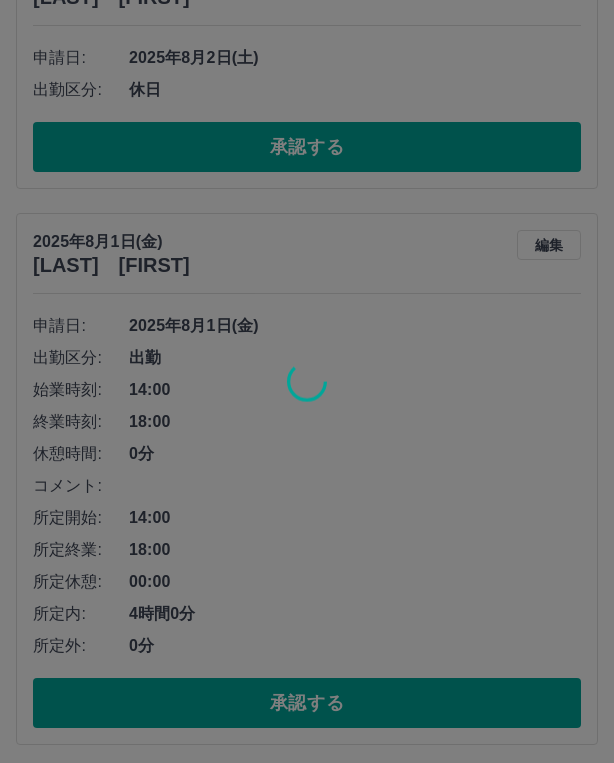 scroll, scrollTop: 291, scrollLeft: 0, axis: vertical 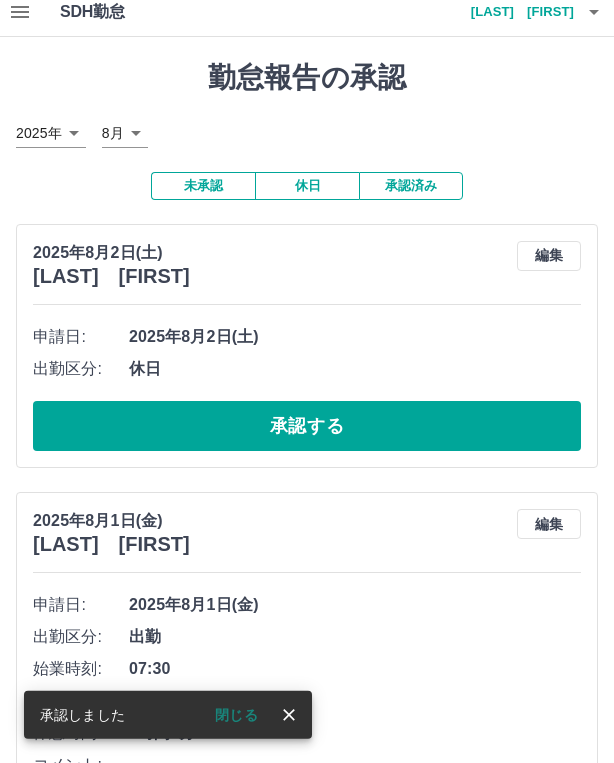 click on "承認する" at bounding box center [307, 426] 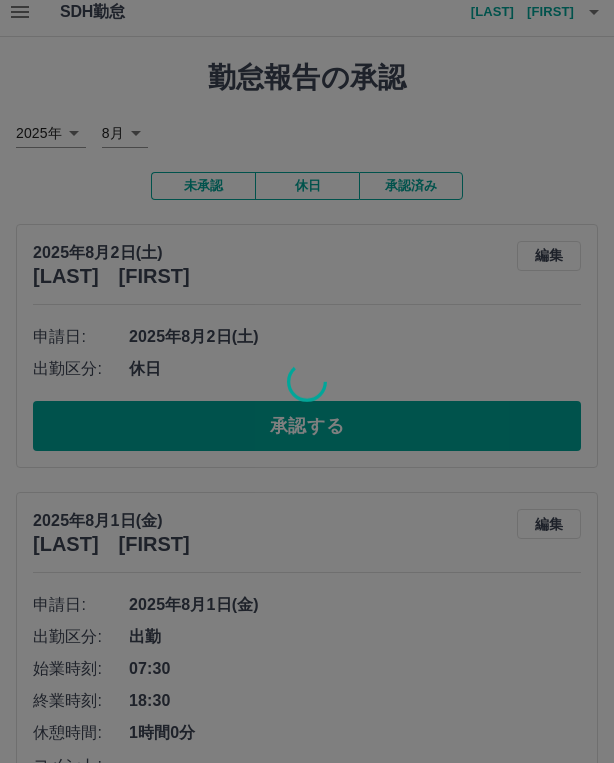 scroll, scrollTop: 12, scrollLeft: 0, axis: vertical 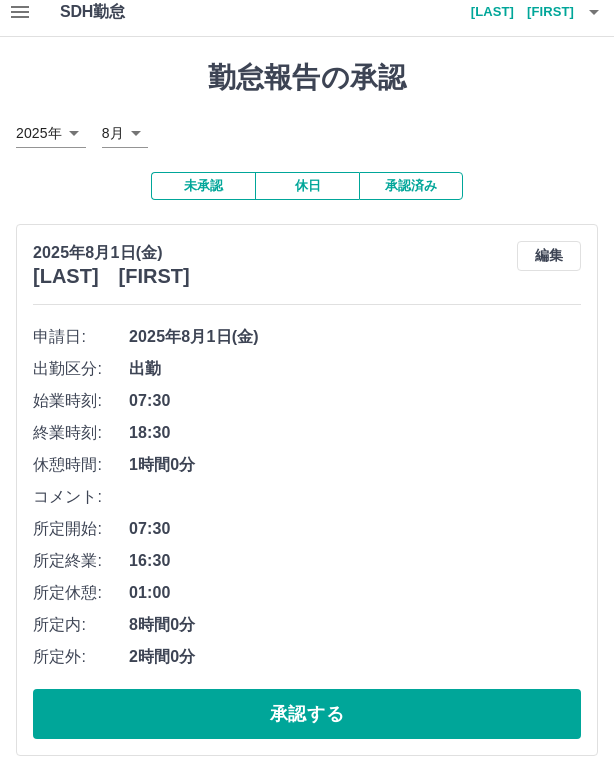 click on "承認する" at bounding box center [307, 714] 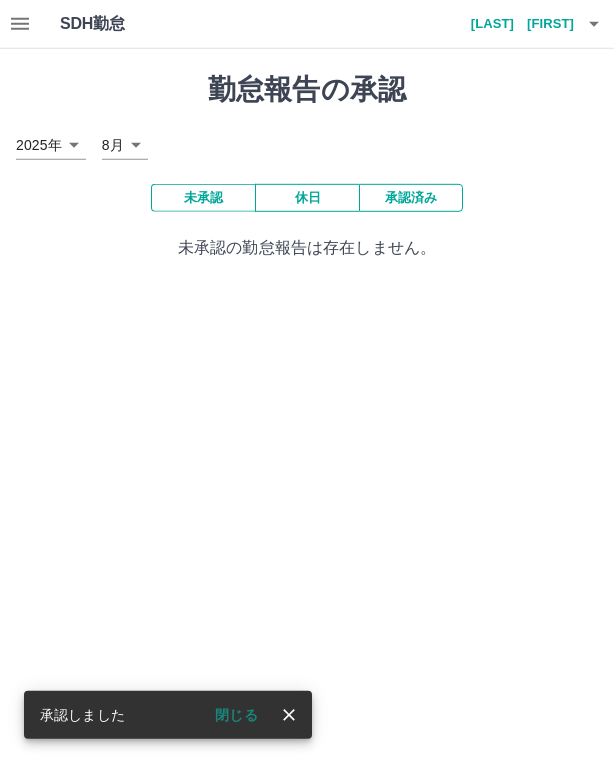 scroll, scrollTop: 0, scrollLeft: 0, axis: both 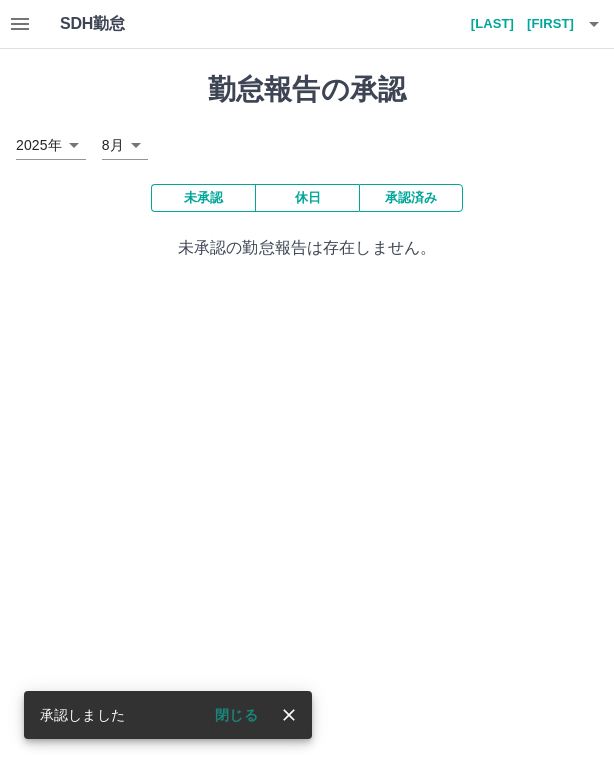 click at bounding box center [20, 24] 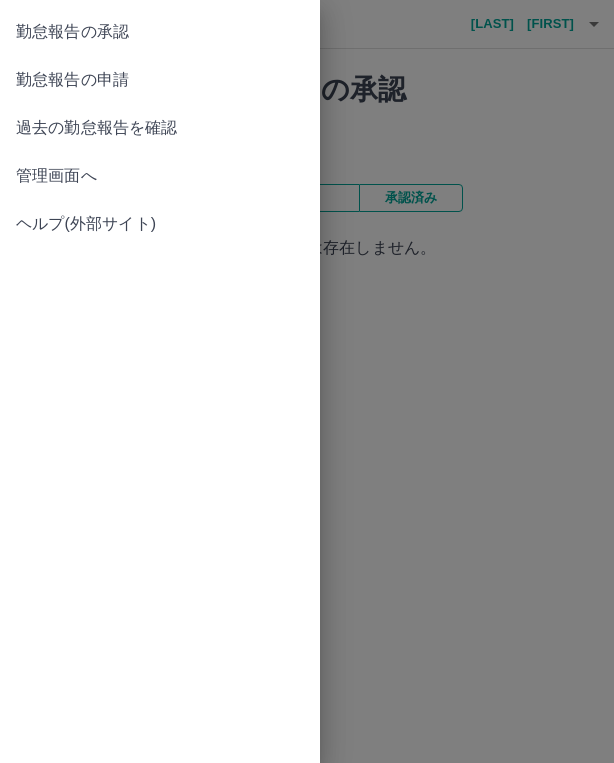 click at bounding box center (307, 381) 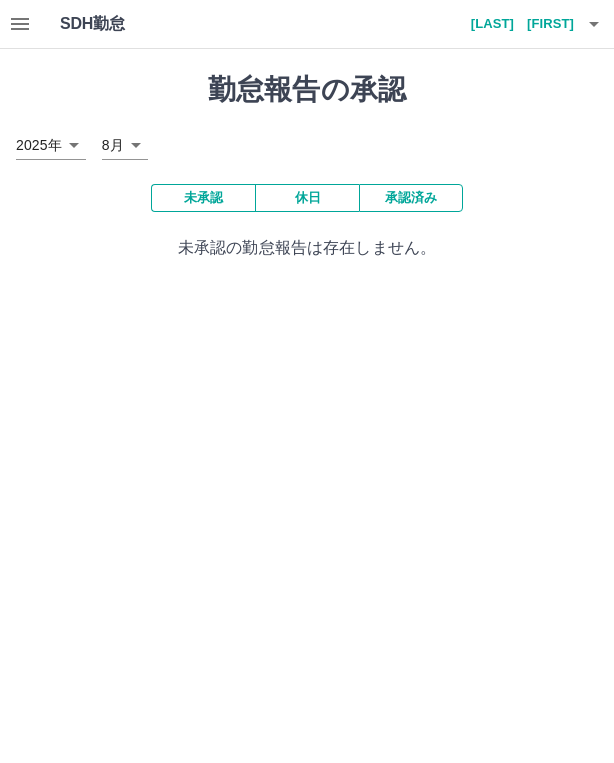 click on "本山　なずな" at bounding box center [514, 24] 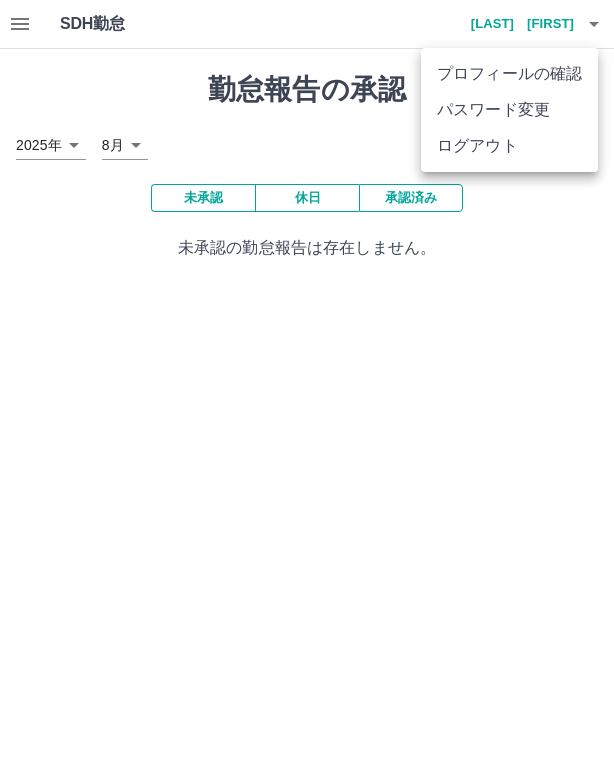 click on "ログアウト" at bounding box center (509, 146) 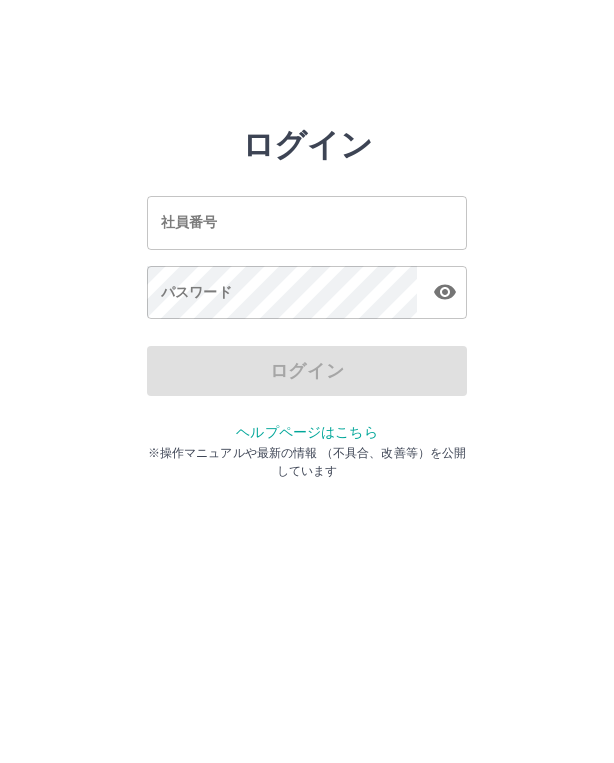 scroll, scrollTop: 0, scrollLeft: 0, axis: both 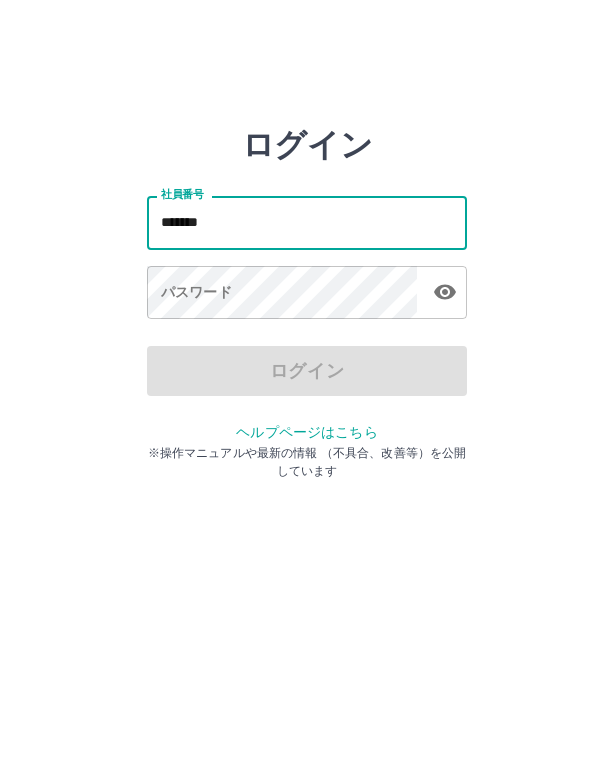 type on "*******" 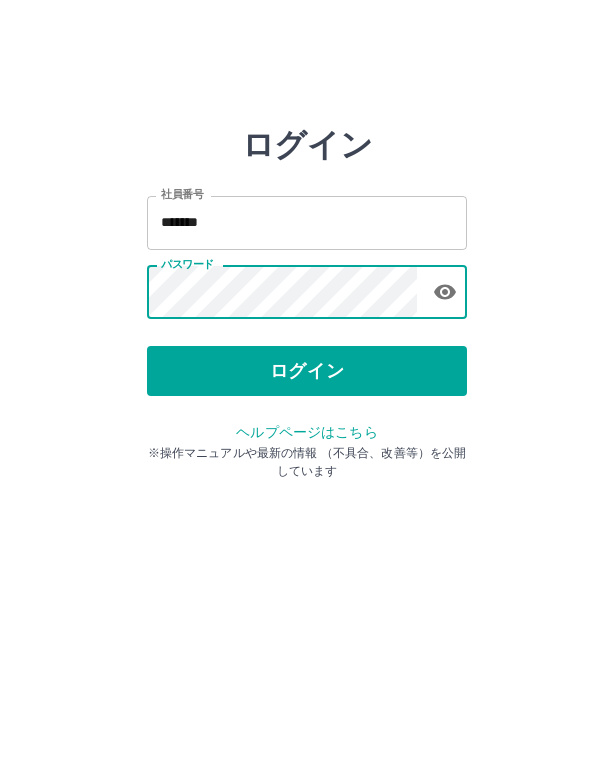 click on "ログイン" at bounding box center [307, 371] 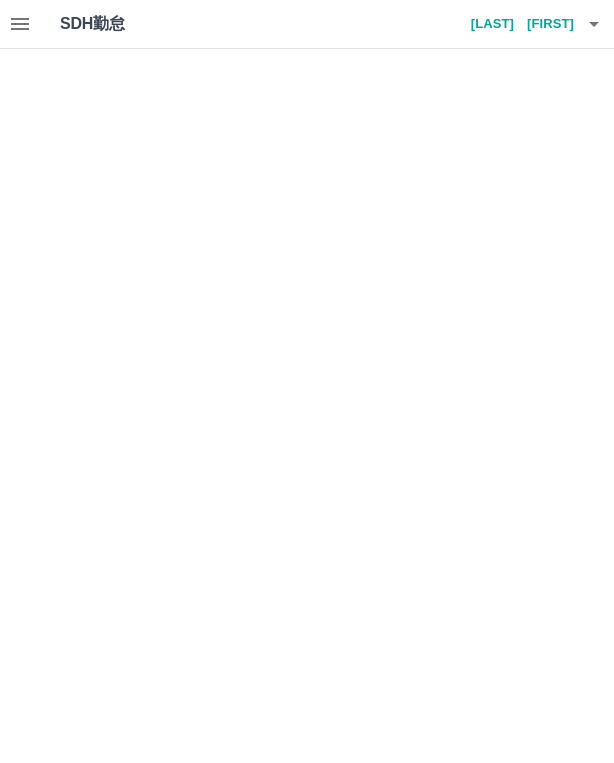 scroll, scrollTop: 0, scrollLeft: 0, axis: both 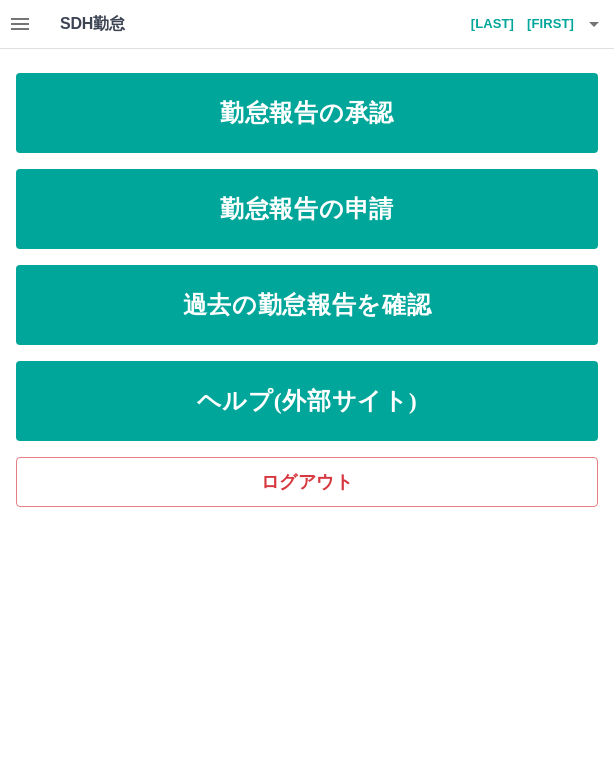 click on "勤怠報告の申請" at bounding box center [307, 209] 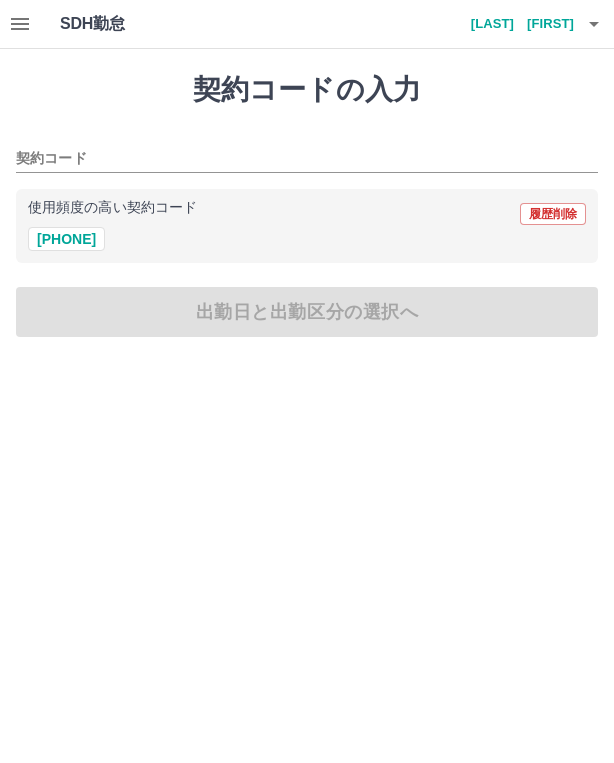 click on "[PHONE]" at bounding box center (66, 239) 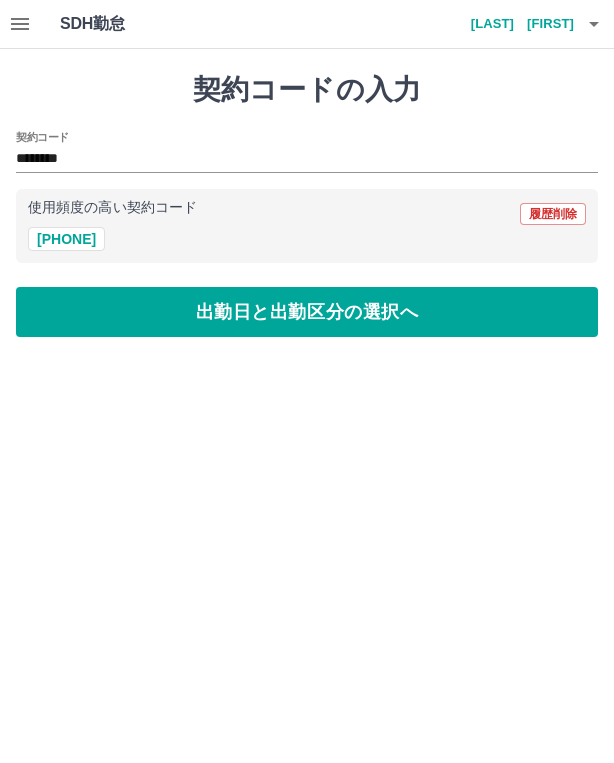 click on "出勤日と出勤区分の選択へ" at bounding box center (307, 312) 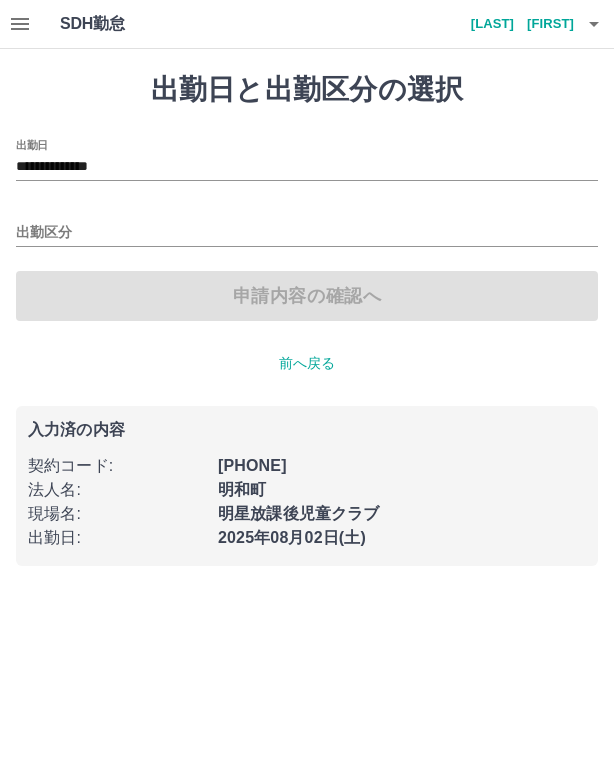 click on "出勤区分" at bounding box center [307, 226] 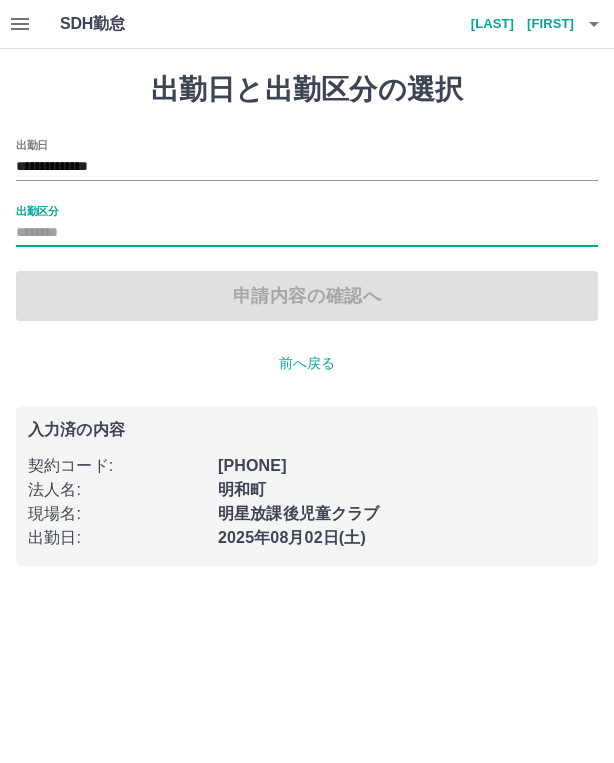 click on "出勤区分" at bounding box center (307, 233) 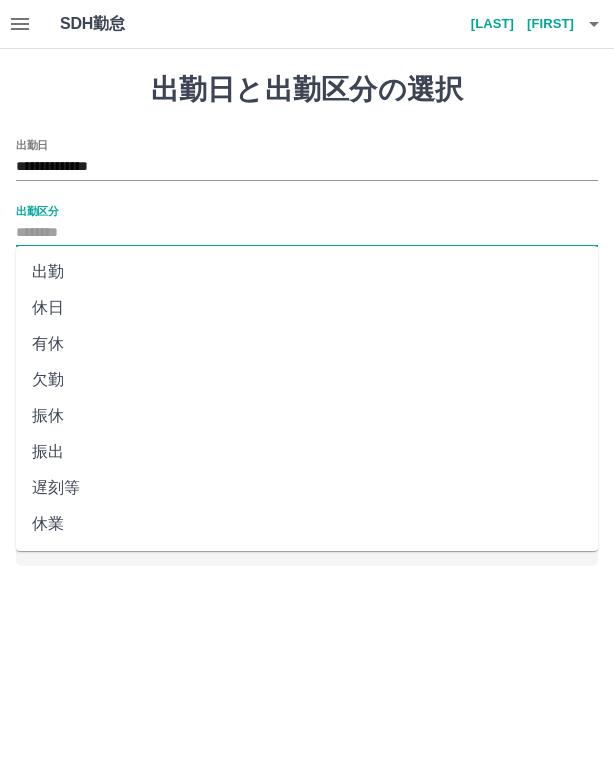 click on "出勤" at bounding box center (307, 272) 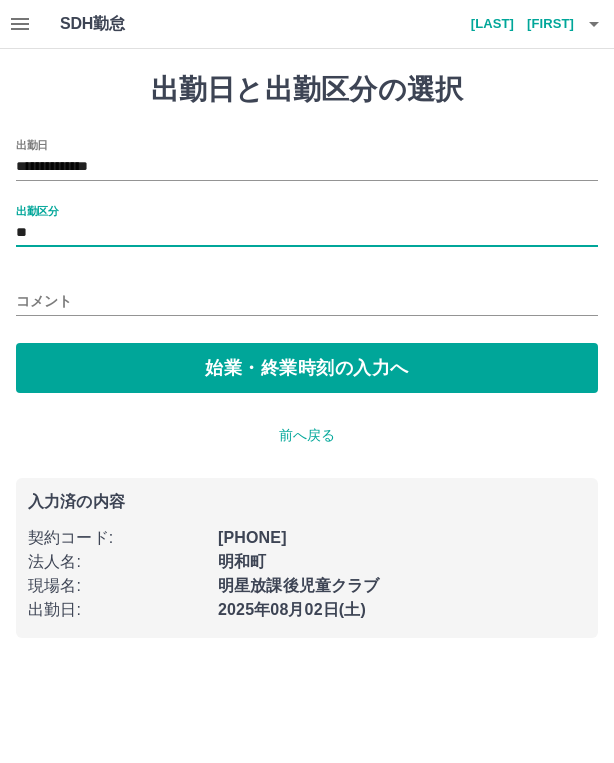 click on "始業・終業時刻の入力へ" at bounding box center (307, 368) 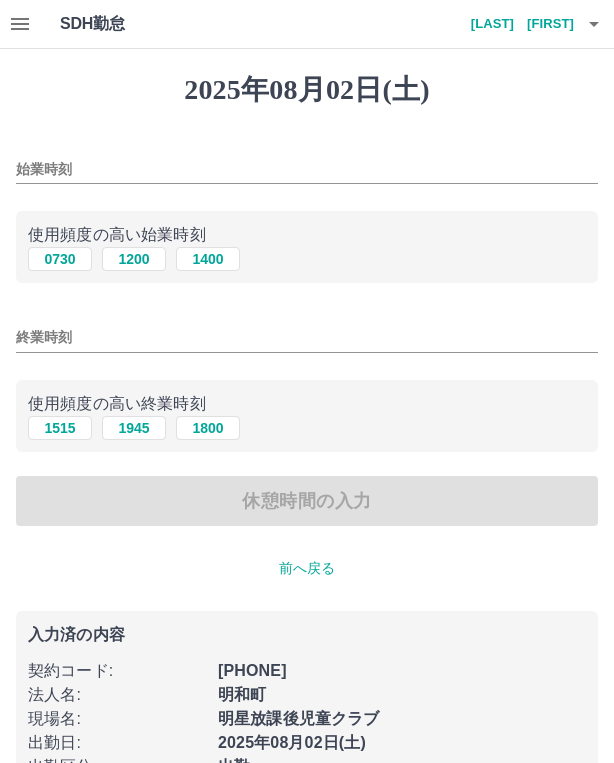 click on "0730" at bounding box center (60, 259) 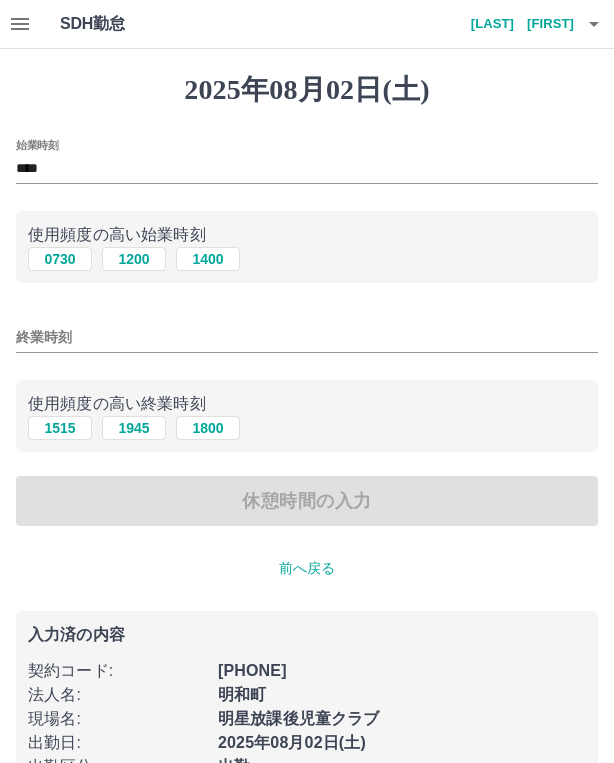 click on "終業時刻" at bounding box center (307, 331) 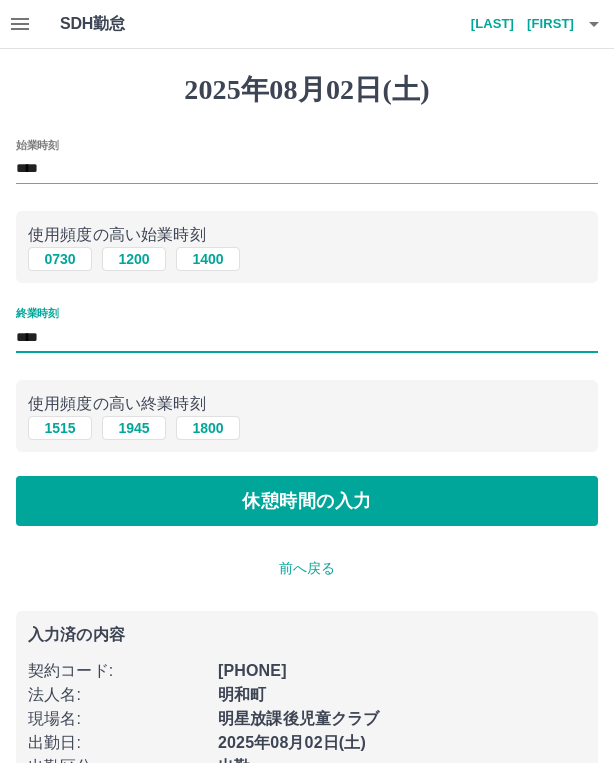 type on "****" 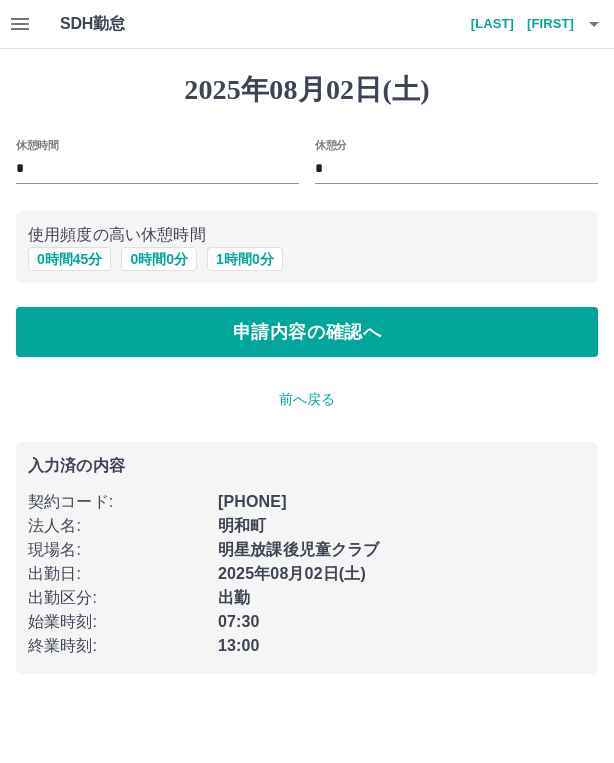 click on "申請内容の確認へ" at bounding box center [307, 332] 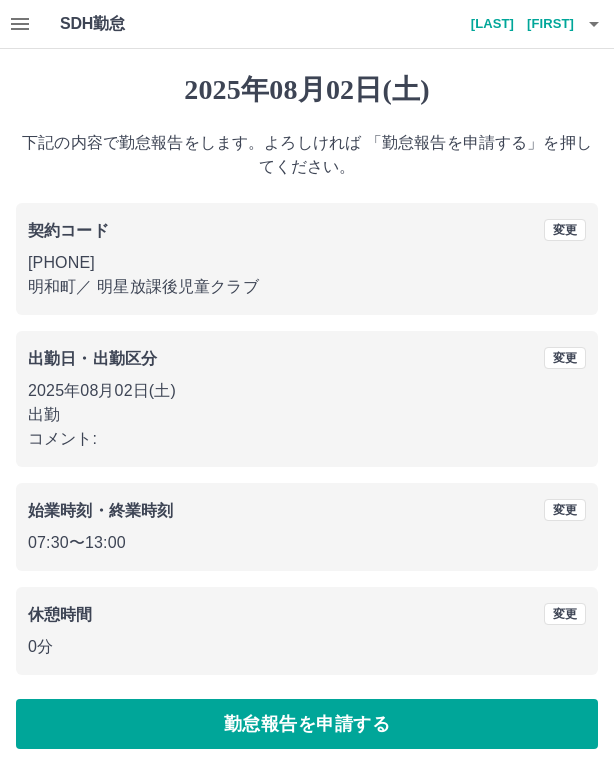 click on "勤怠報告を申請する" at bounding box center (307, 724) 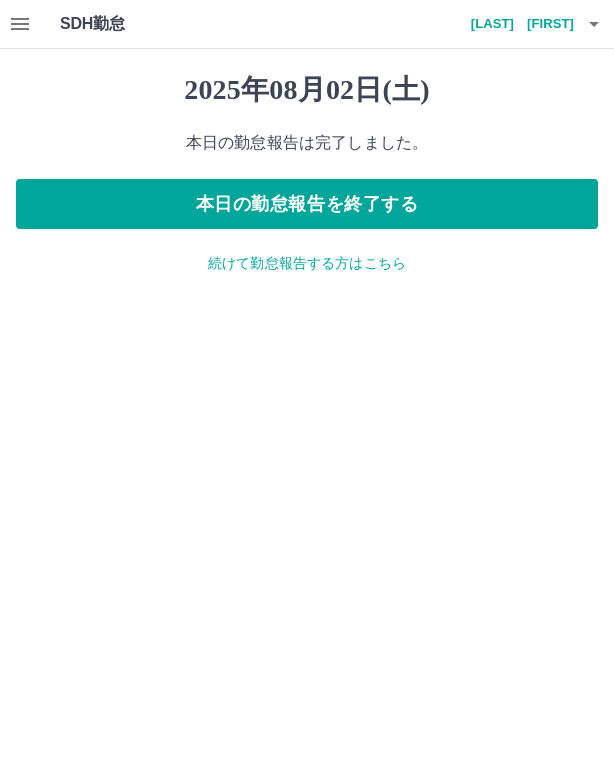 click 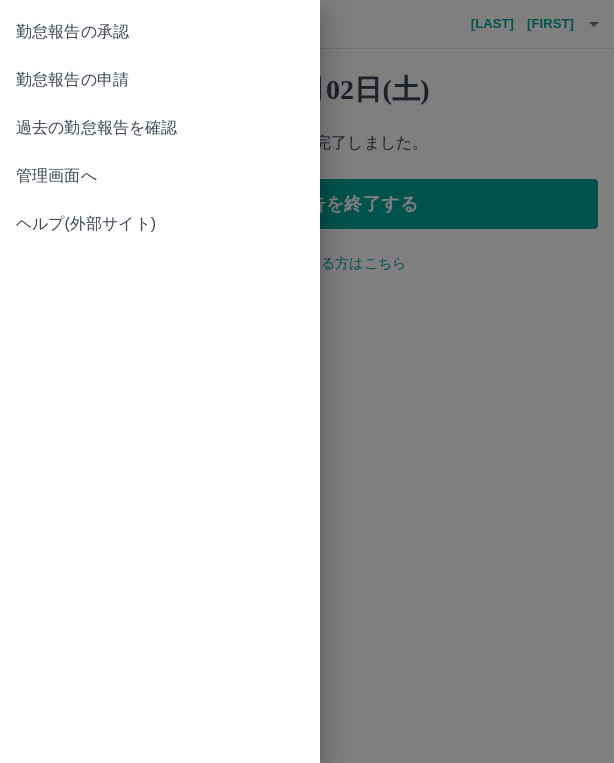 click on "勤怠報告の承認" at bounding box center [160, 32] 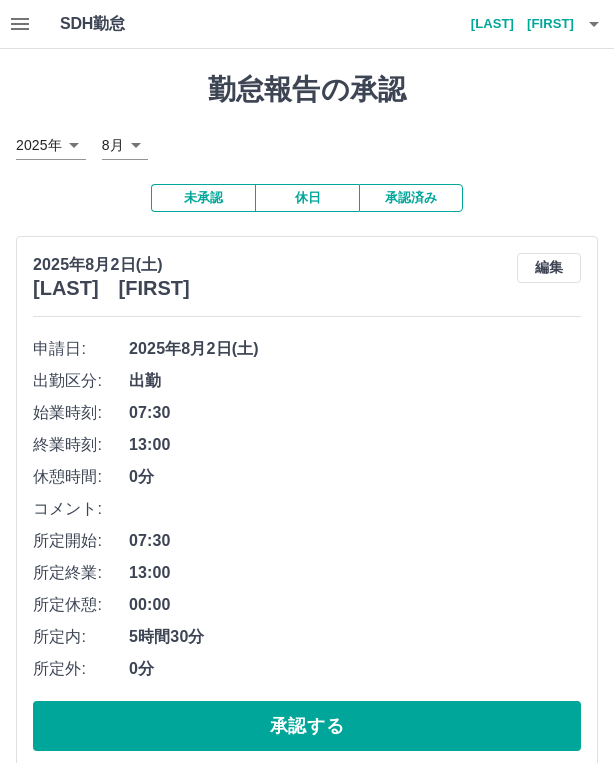 click on "承認する" at bounding box center [307, 726] 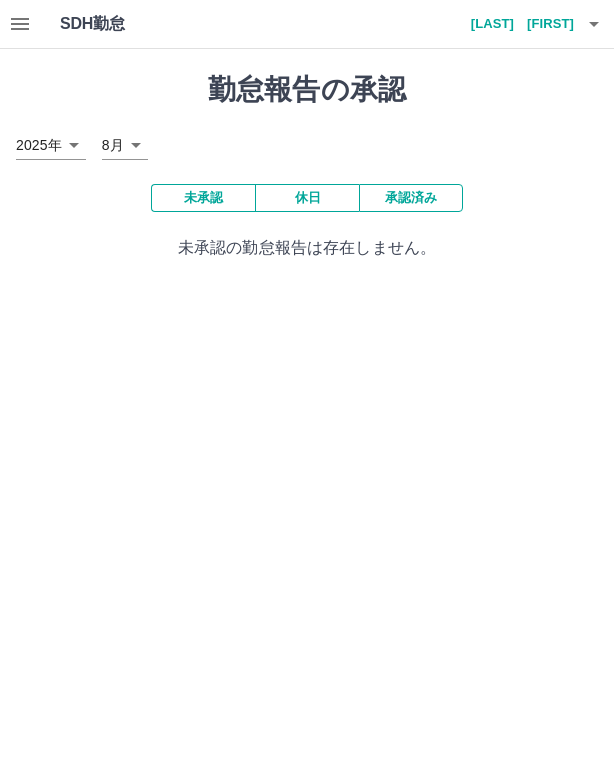 click on "[LAST]　[FIRST]" at bounding box center [514, 24] 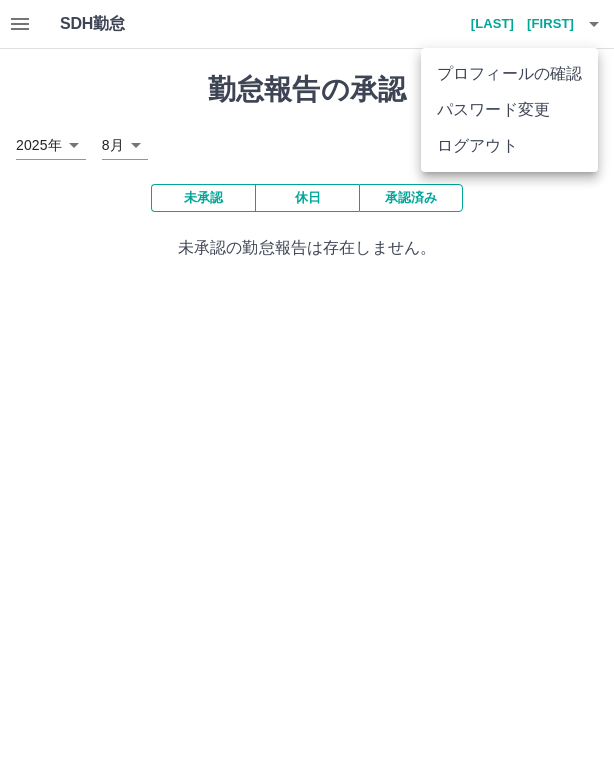 click on "ログアウト" at bounding box center [509, 146] 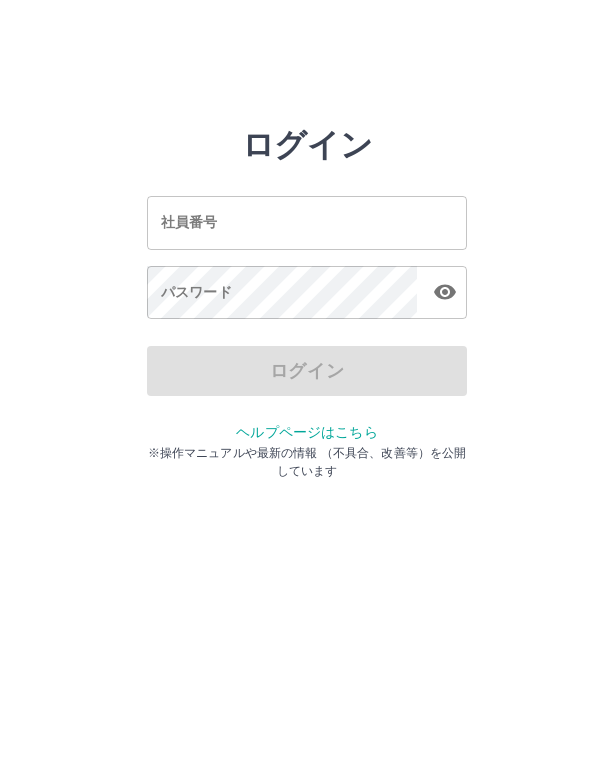 scroll, scrollTop: 0, scrollLeft: 0, axis: both 